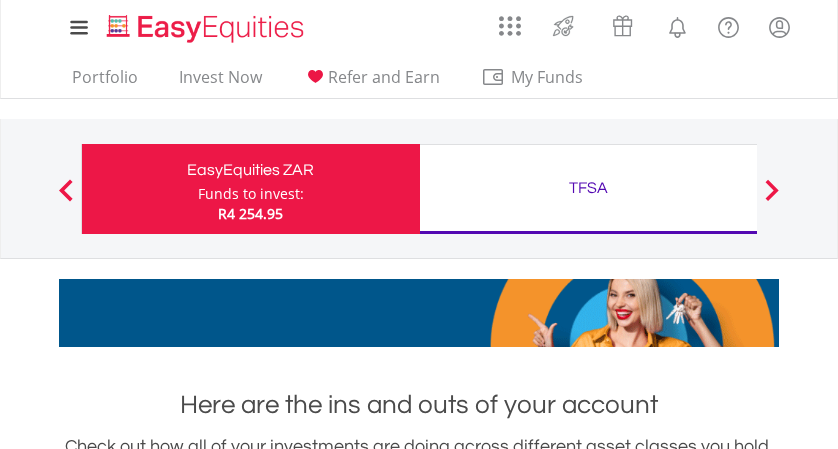 click on "All Holdings" at bounding box center (192, 1626) 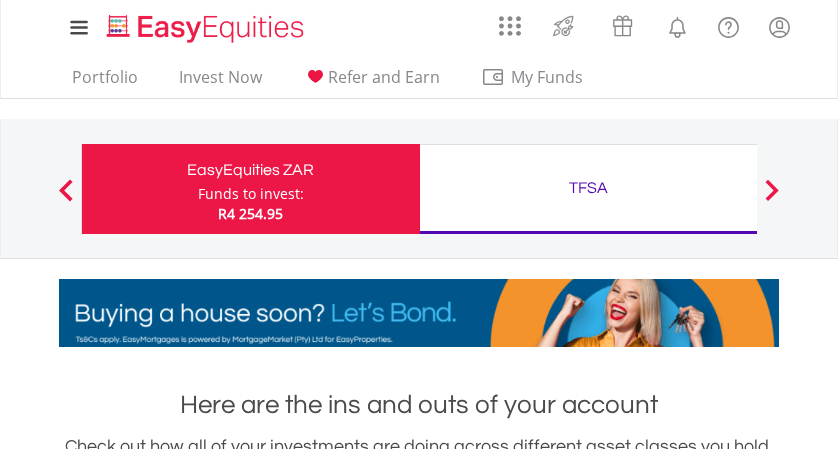 scroll, scrollTop: 1391, scrollLeft: 0, axis: vertical 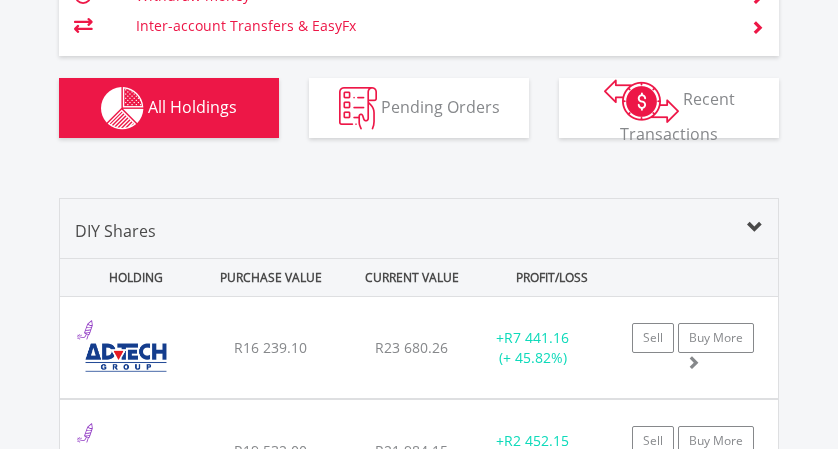 click on "Pending Orders" at bounding box center [440, 106] 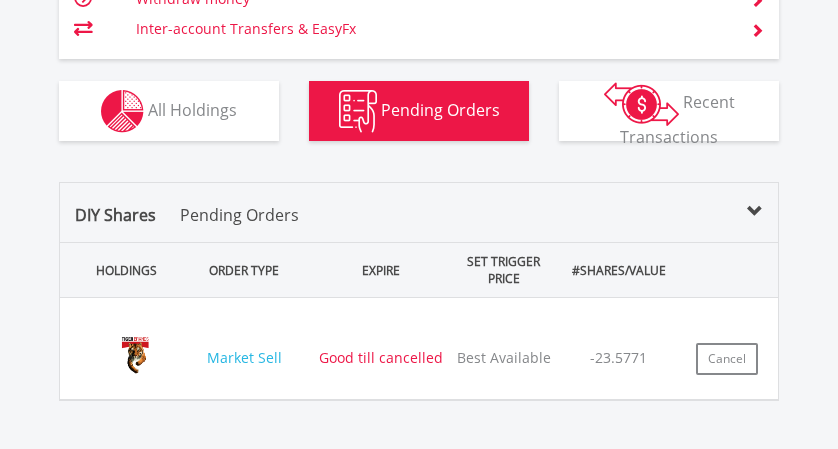 scroll, scrollTop: 1515, scrollLeft: 0, axis: vertical 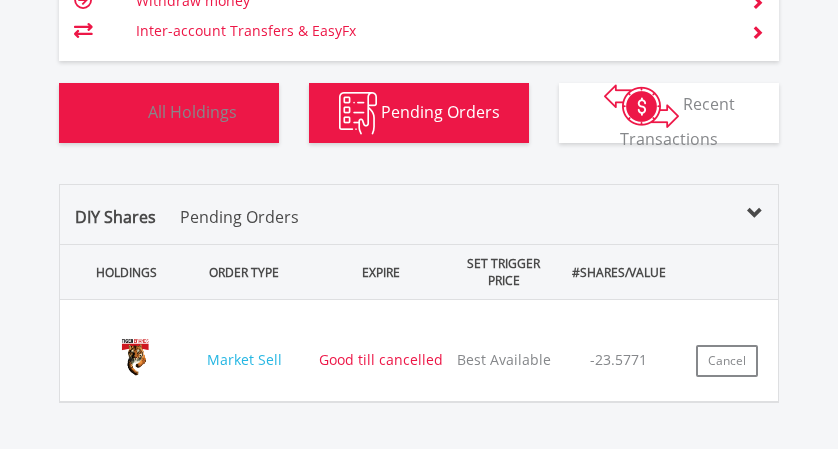 click on "All Holdings" at bounding box center [192, 111] 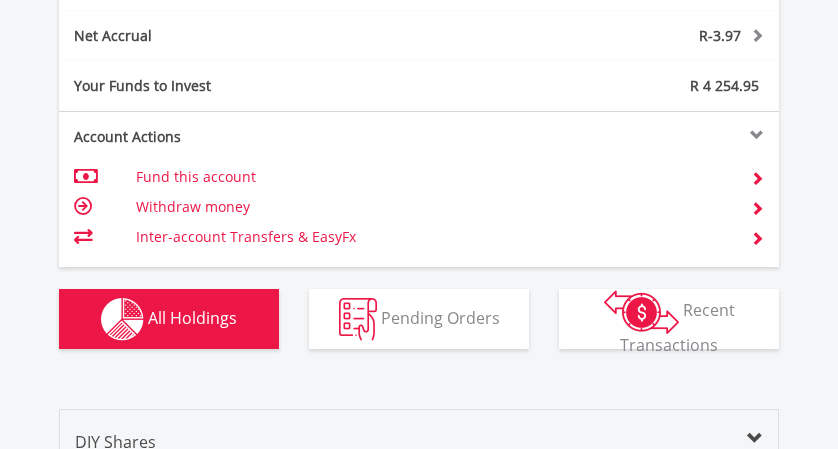 scroll, scrollTop: 1319, scrollLeft: 0, axis: vertical 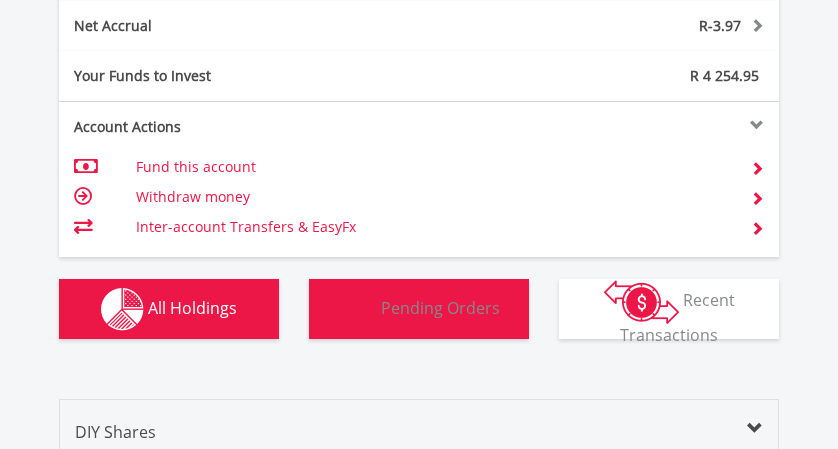 click on "Pending Orders" at bounding box center (440, 307) 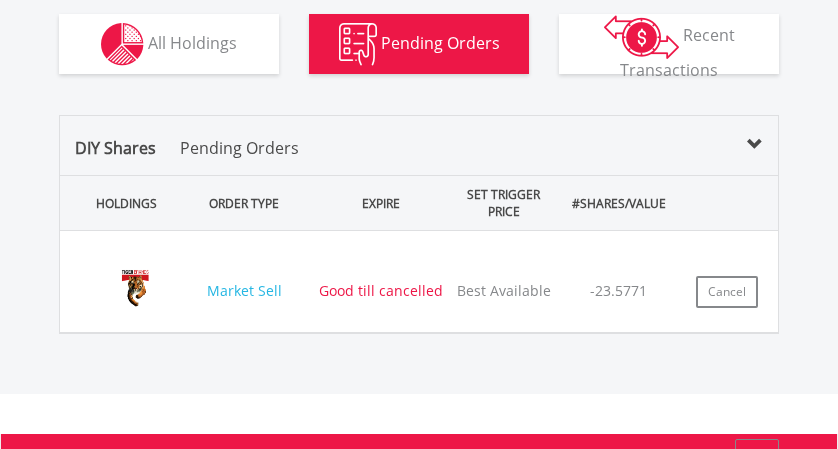 scroll, scrollTop: 1587, scrollLeft: 0, axis: vertical 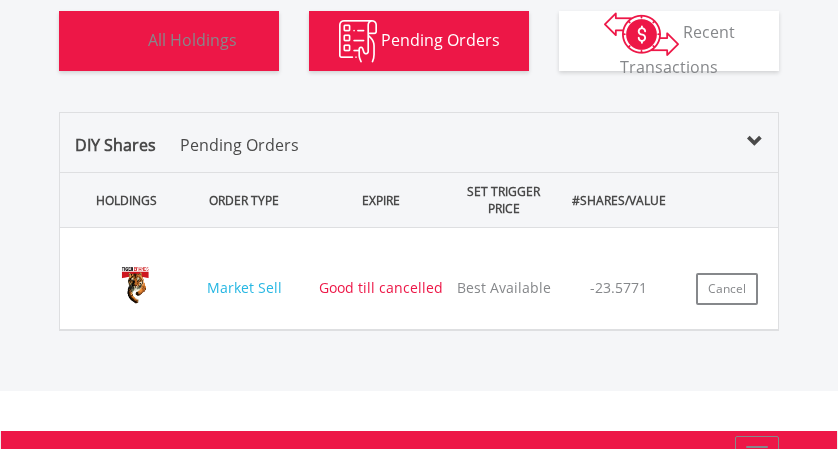 click on "All Holdings" at bounding box center (192, 39) 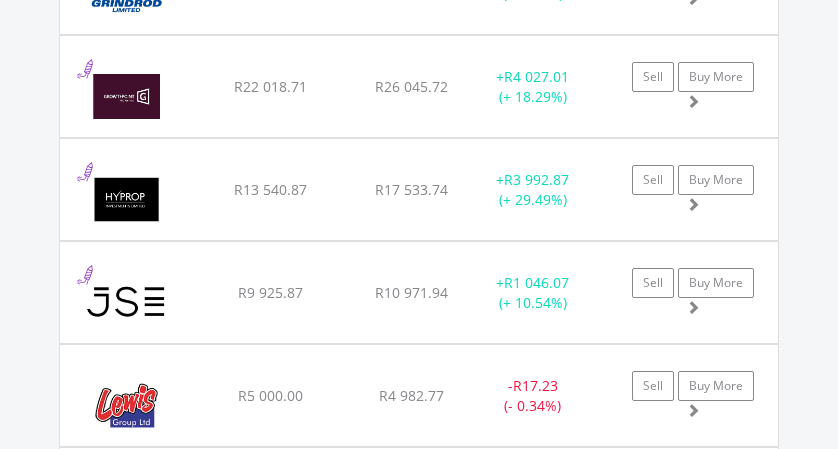 scroll, scrollTop: 3328, scrollLeft: 0, axis: vertical 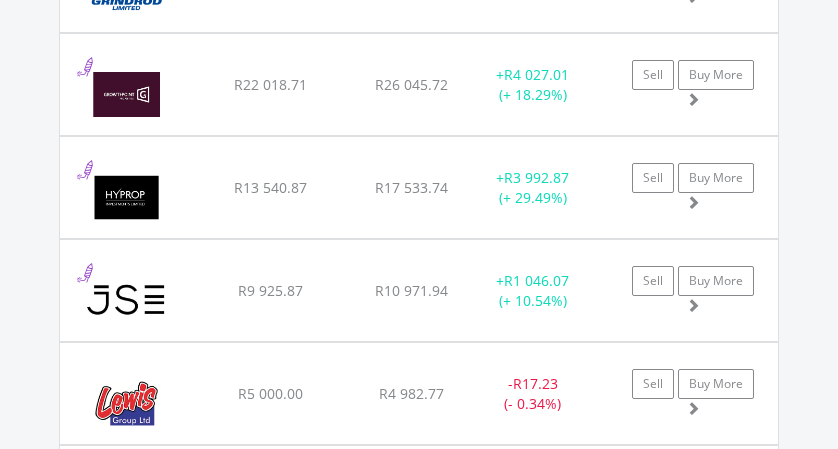 click on "R22 018.71" at bounding box center (270, -1460) 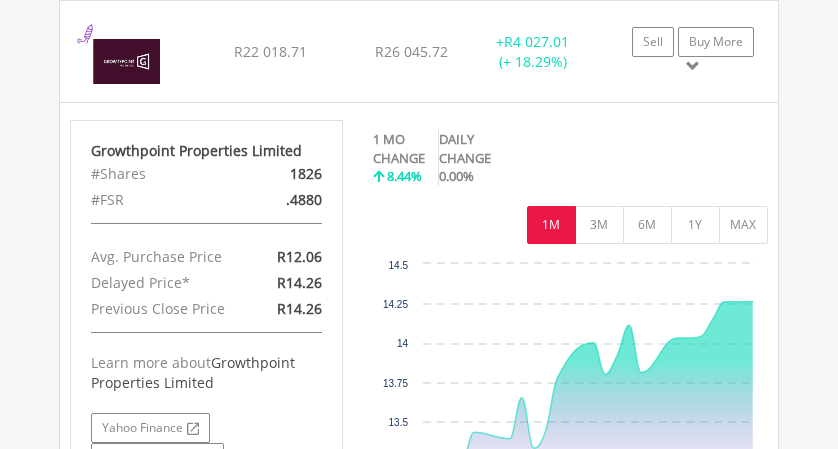 scroll, scrollTop: 3360, scrollLeft: 0, axis: vertical 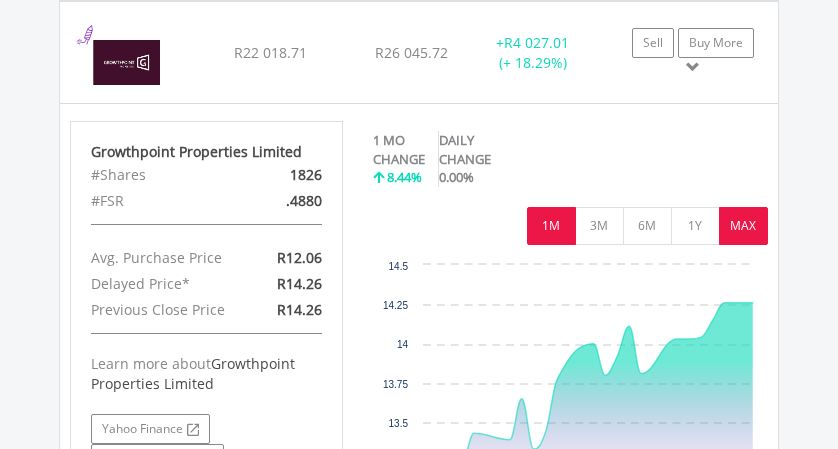 click on "MAX" at bounding box center [743, 226] 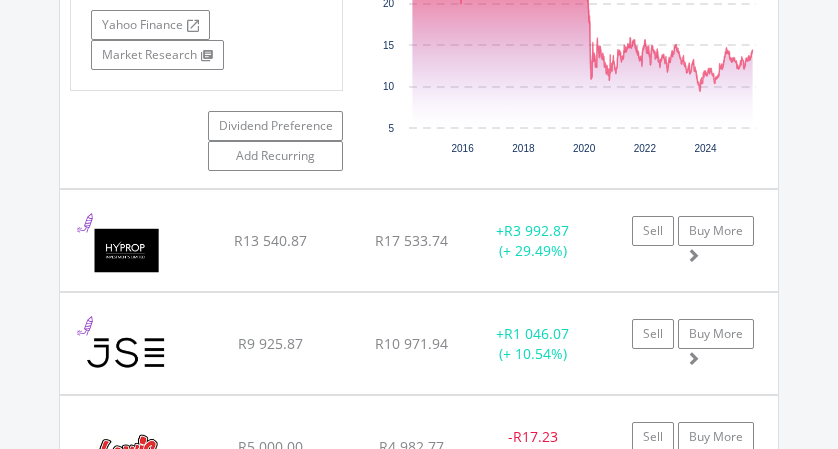 scroll, scrollTop: 3766, scrollLeft: 0, axis: vertical 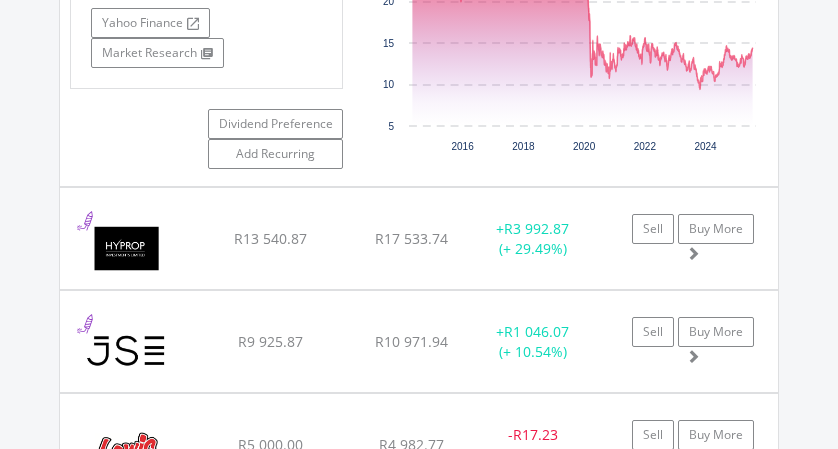 click at bounding box center [126, 248] 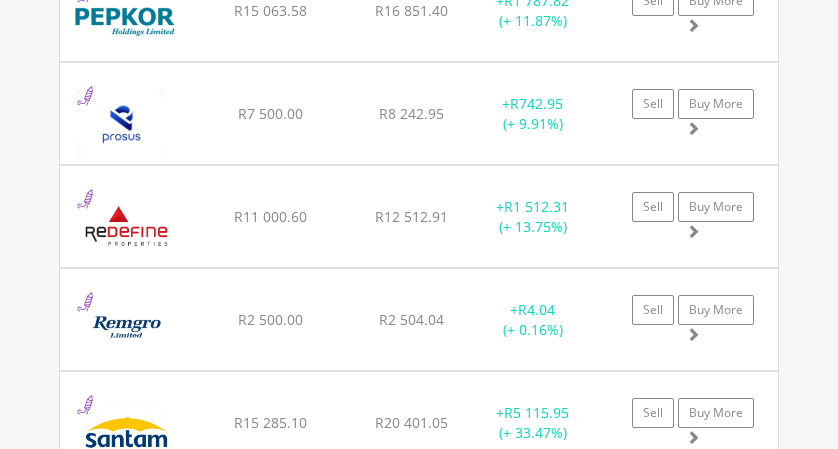 scroll, scrollTop: 5103, scrollLeft: 0, axis: vertical 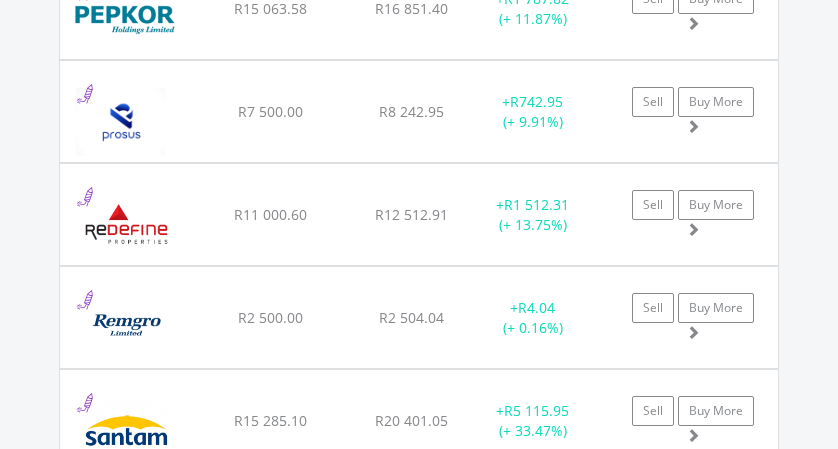 click at bounding box center [126, 224] 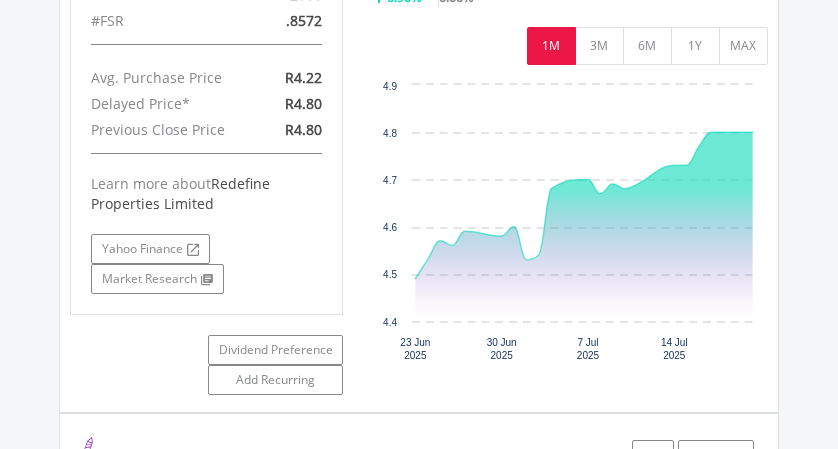 scroll, scrollTop: 5423, scrollLeft: 0, axis: vertical 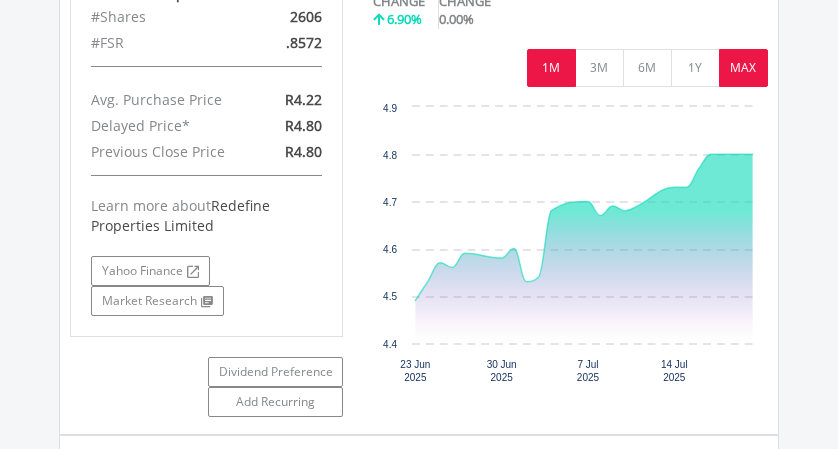 click on "MAX" at bounding box center (743, 68) 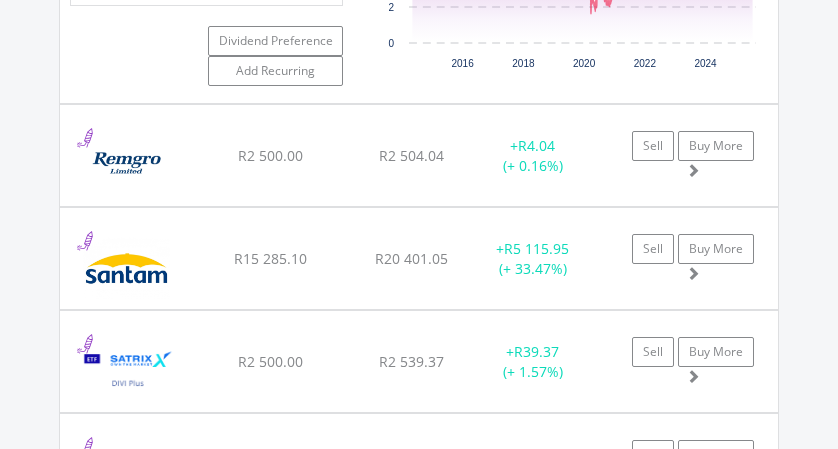 scroll, scrollTop: 5776, scrollLeft: 0, axis: vertical 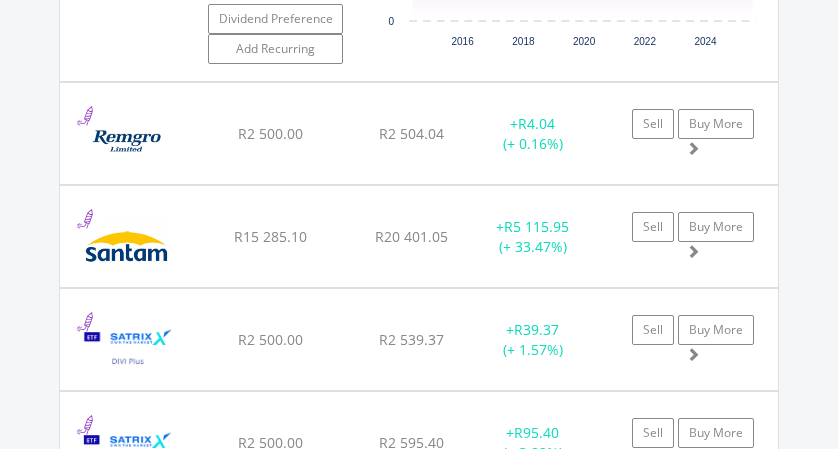 click at bounding box center (126, 246) 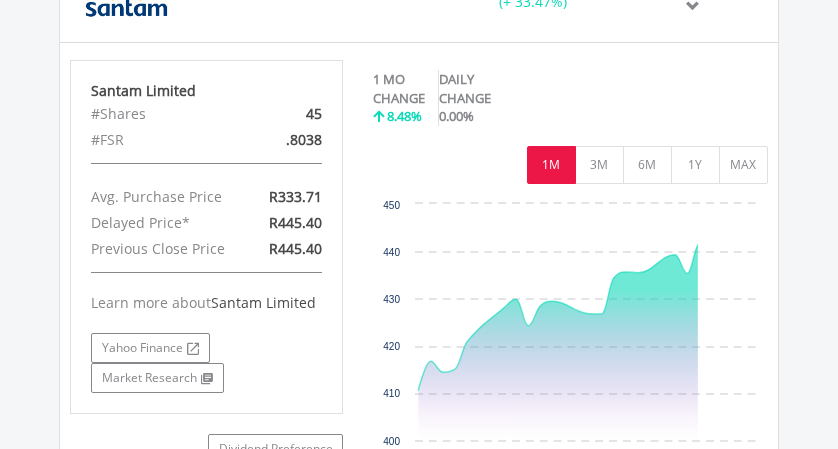 scroll, scrollTop: 6028, scrollLeft: 0, axis: vertical 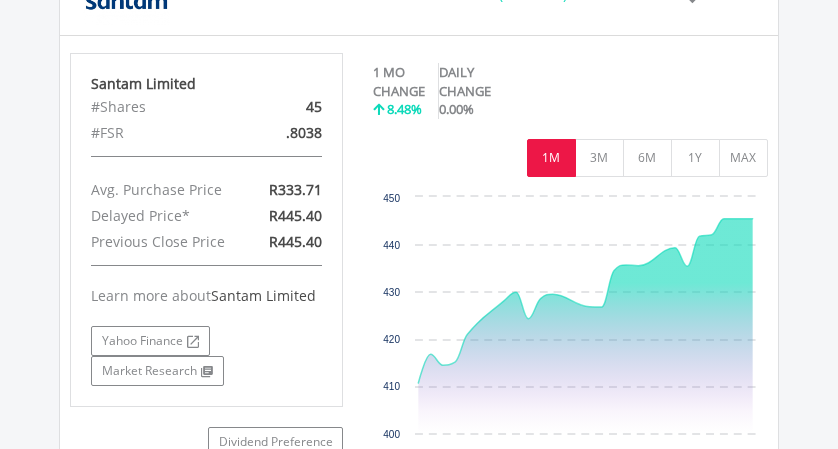 click on "MAX" at bounding box center [743, 158] 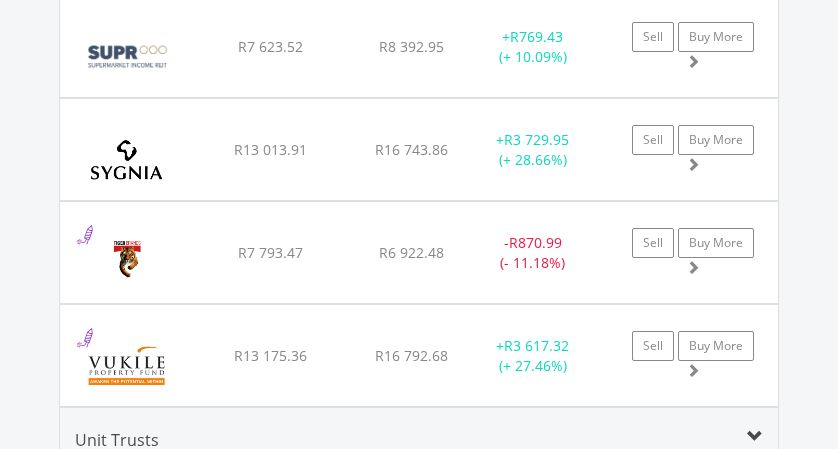 scroll, scrollTop: 7585, scrollLeft: 0, axis: vertical 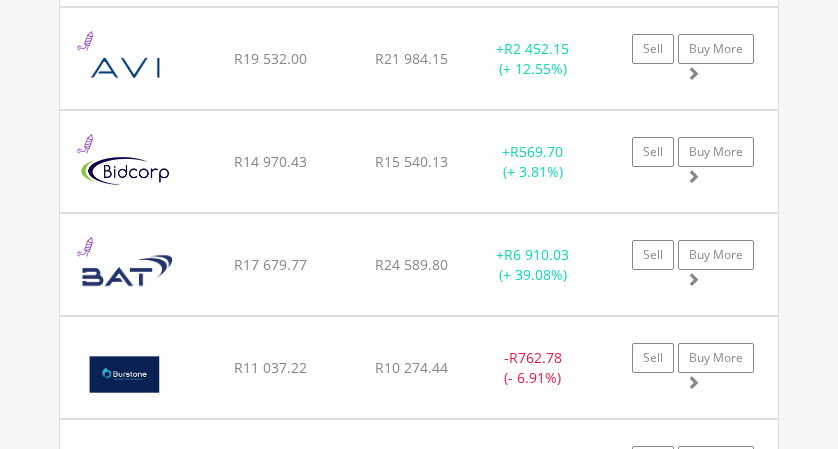 click on "Bid Corporation Limited" at bounding box center (133, 171) 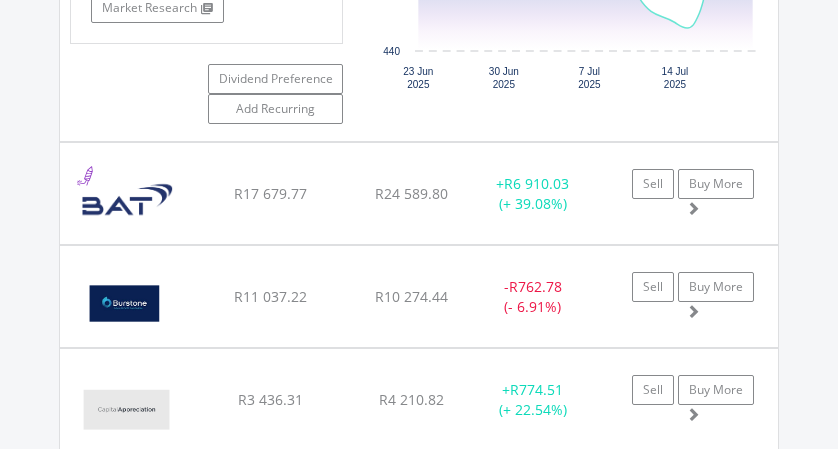 scroll, scrollTop: 2479, scrollLeft: 0, axis: vertical 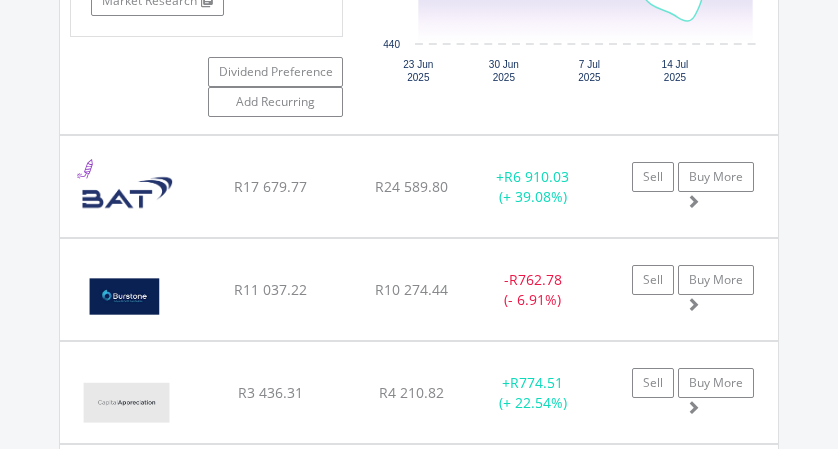 click at bounding box center (127, 196) 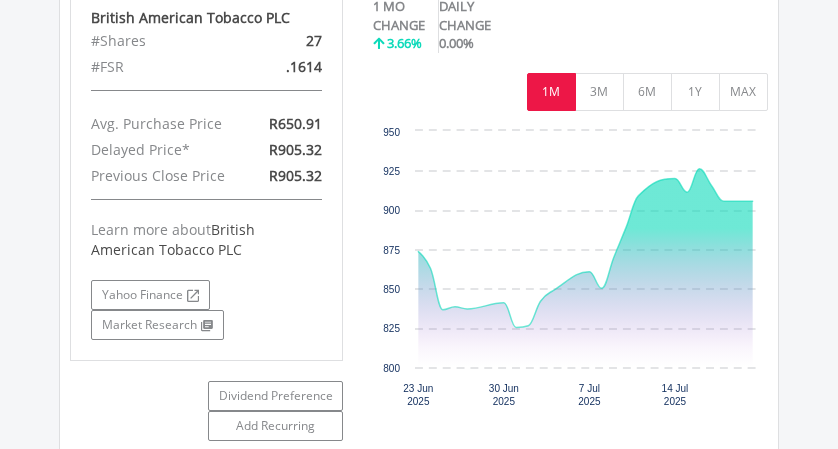 scroll, scrollTop: 2736, scrollLeft: 0, axis: vertical 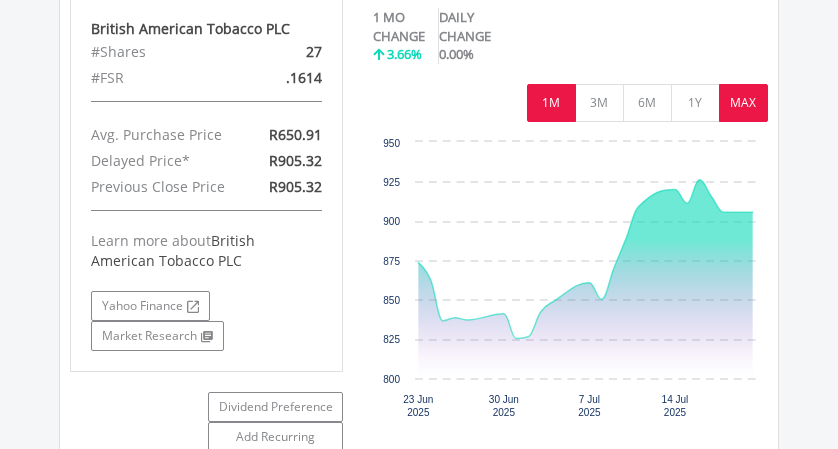 click on "MAX" at bounding box center [743, 103] 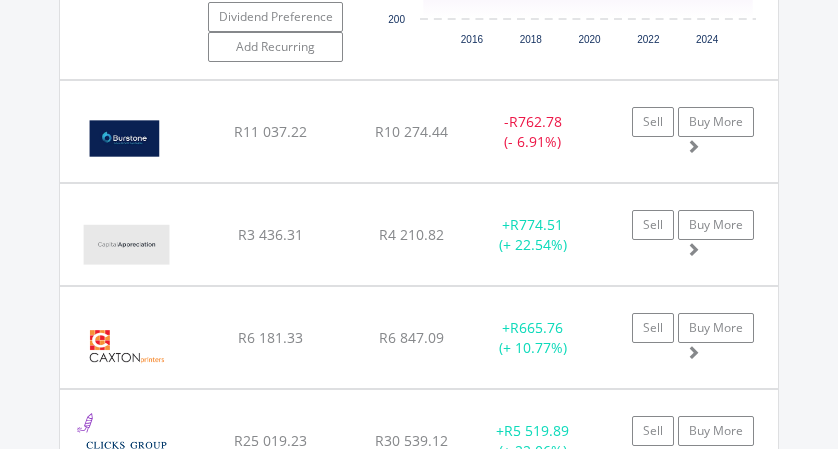 scroll, scrollTop: 3135, scrollLeft: 0, axis: vertical 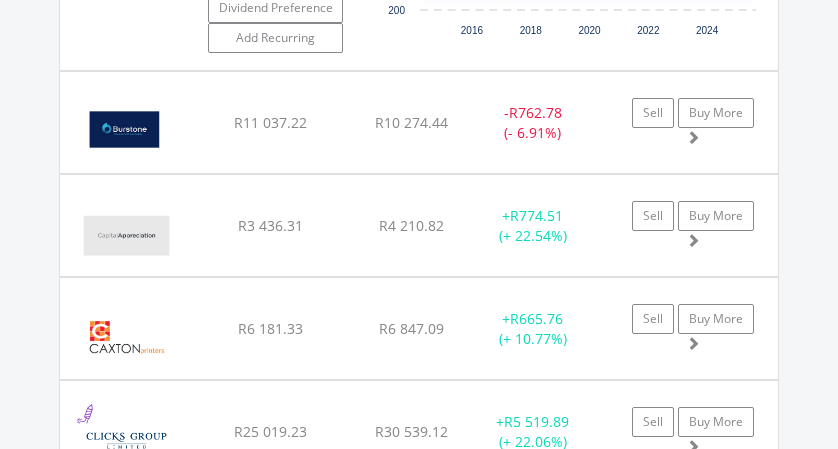 click on "Capital Appreciation Limited" at bounding box center (133, 235) 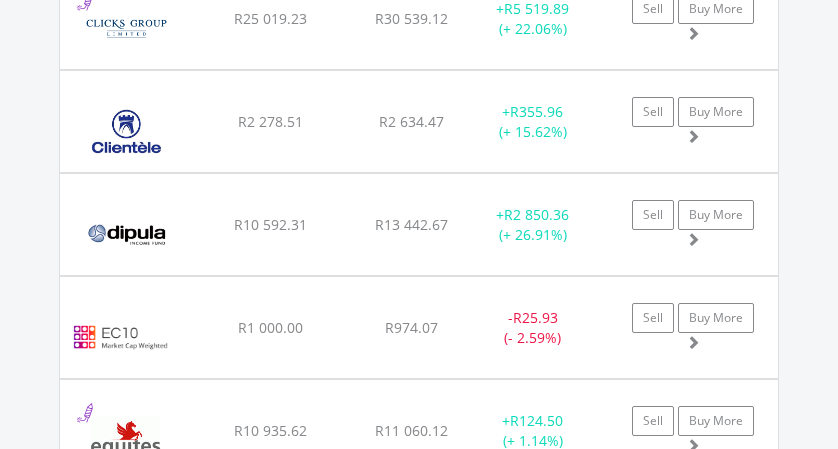 scroll, scrollTop: 4037, scrollLeft: 0, axis: vertical 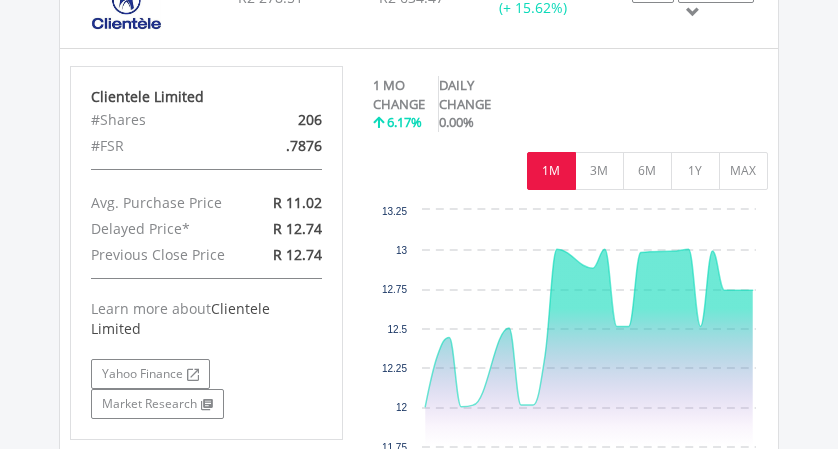 click on "MAX" at bounding box center [743, 171] 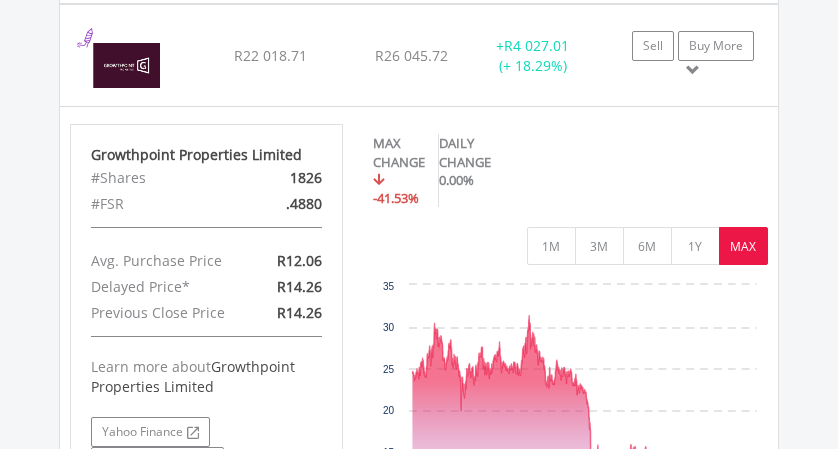scroll, scrollTop: 5314, scrollLeft: 0, axis: vertical 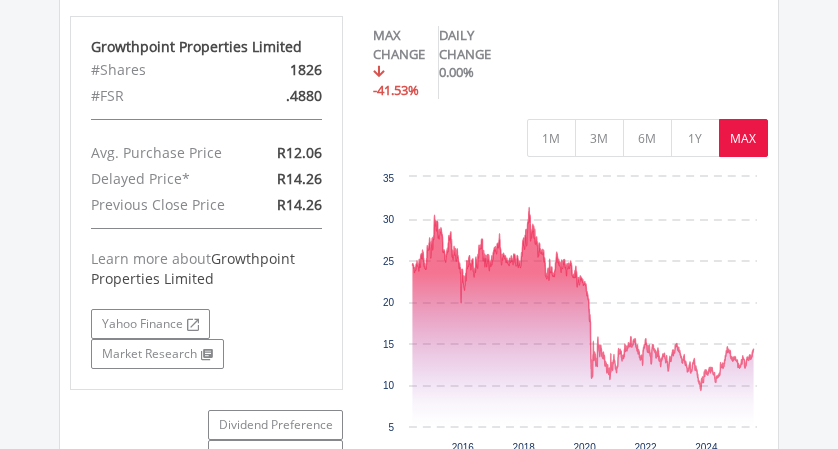 click on "1M" at bounding box center [551, 138] 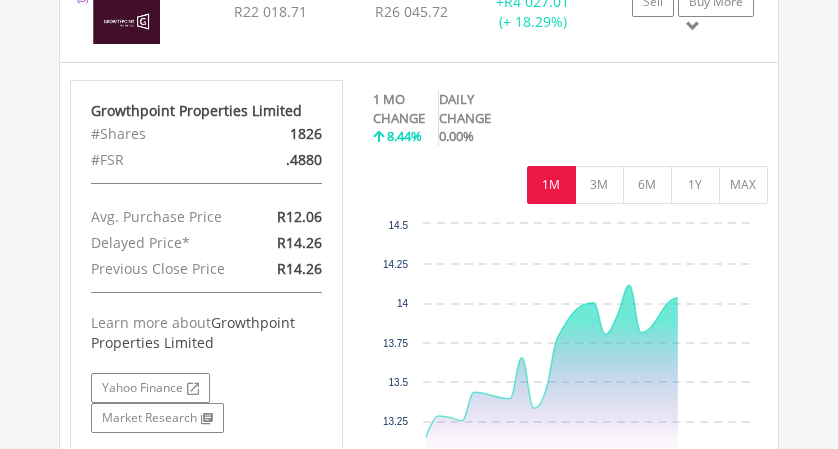 scroll, scrollTop: 5349, scrollLeft: 0, axis: vertical 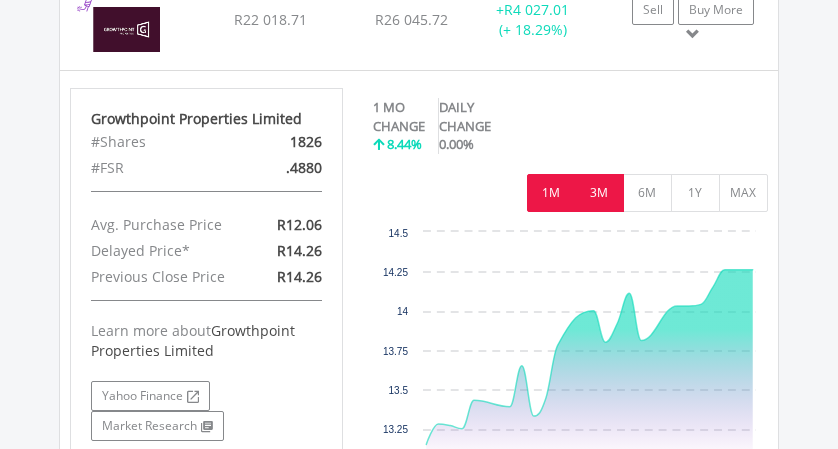 click on "3M" at bounding box center (599, 193) 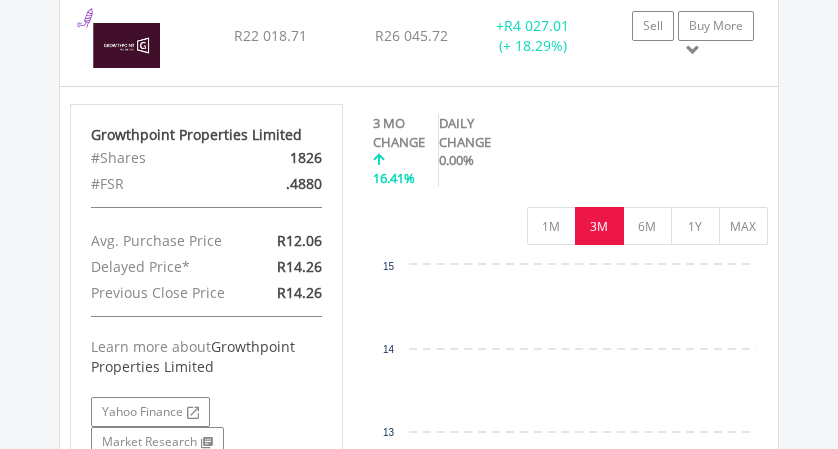 scroll, scrollTop: 5349, scrollLeft: 0, axis: vertical 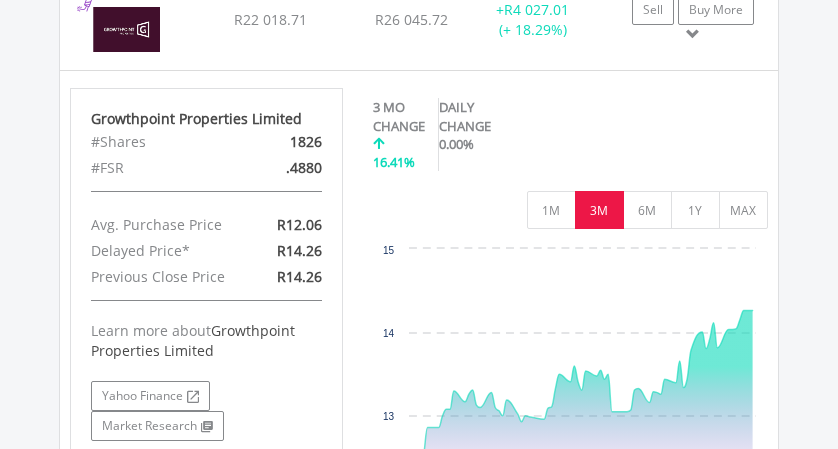 click on "MAX" at bounding box center [743, 210] 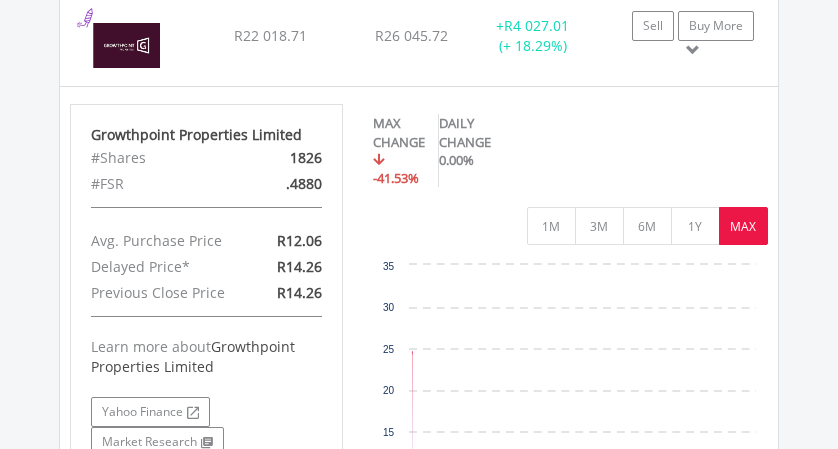 scroll, scrollTop: 5349, scrollLeft: 0, axis: vertical 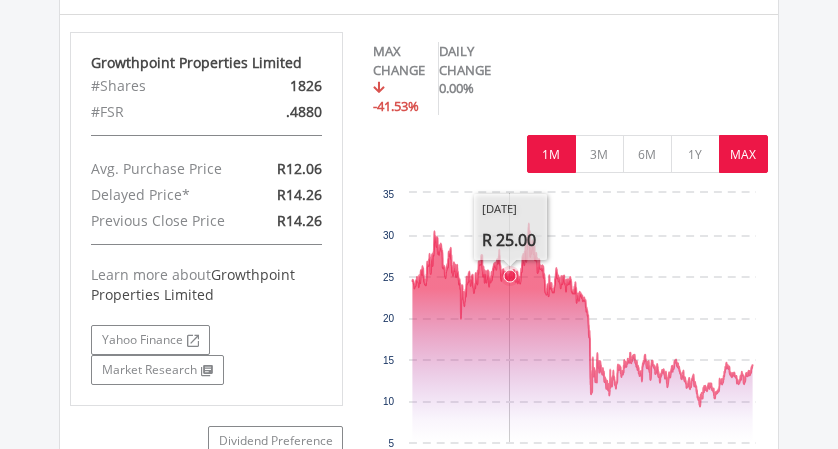 click on "1M" at bounding box center [551, 154] 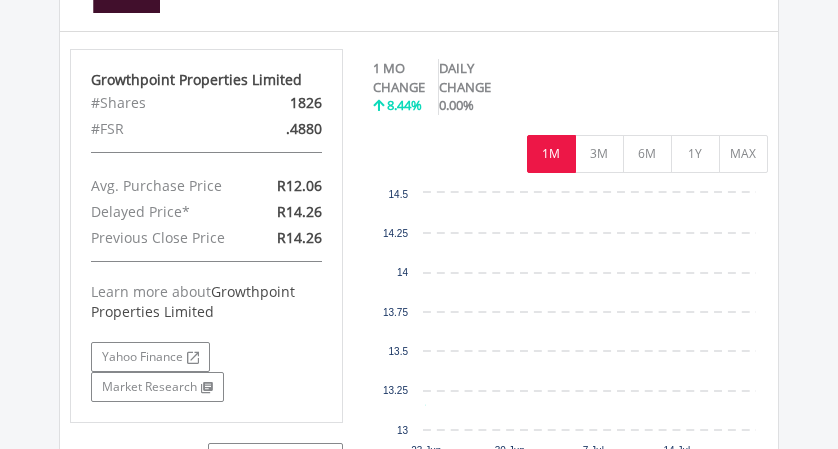 scroll, scrollTop: 5405, scrollLeft: 0, axis: vertical 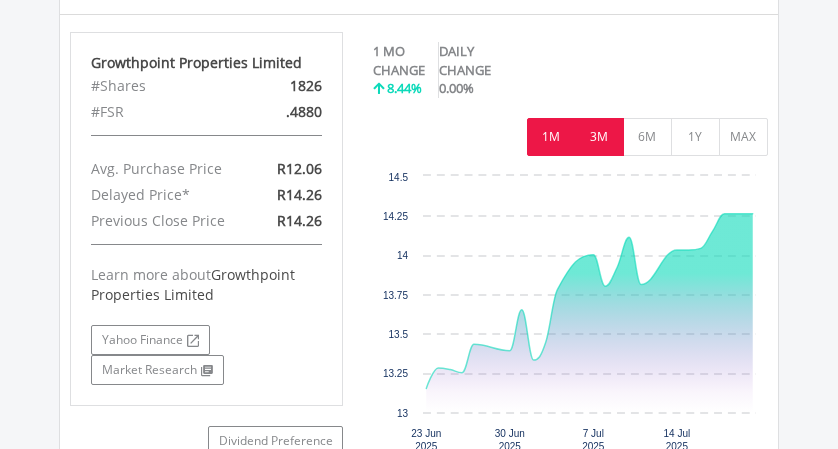 click on "3M" at bounding box center [599, 137] 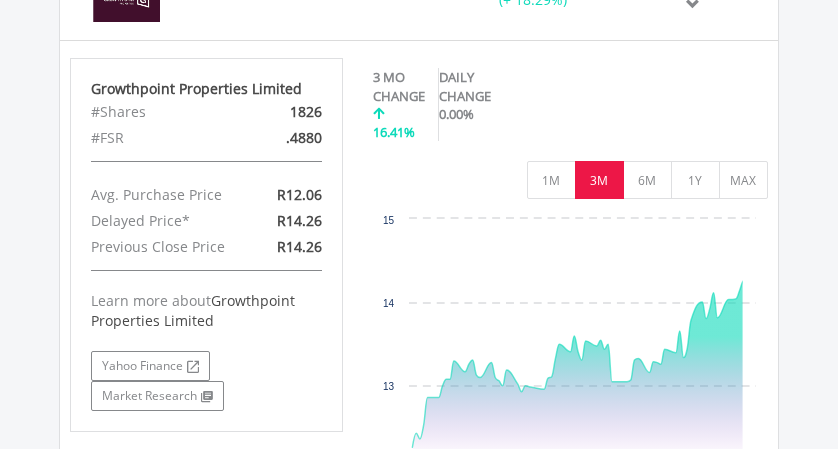 scroll, scrollTop: 5383, scrollLeft: 0, axis: vertical 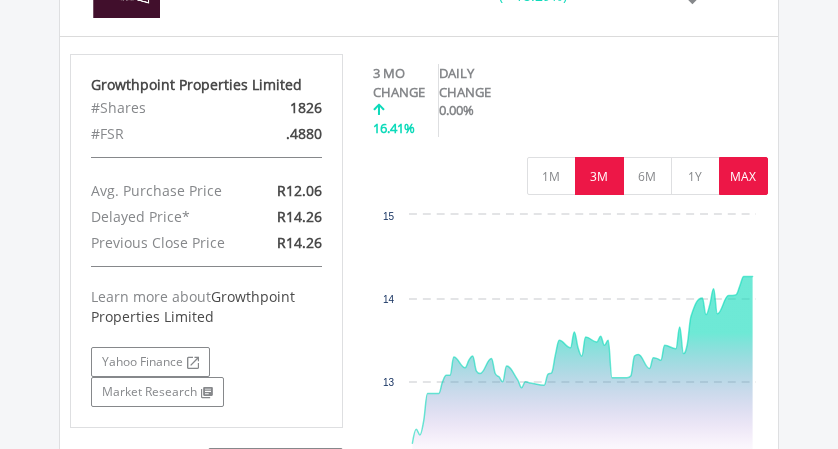 click on "MAX" at bounding box center [743, 176] 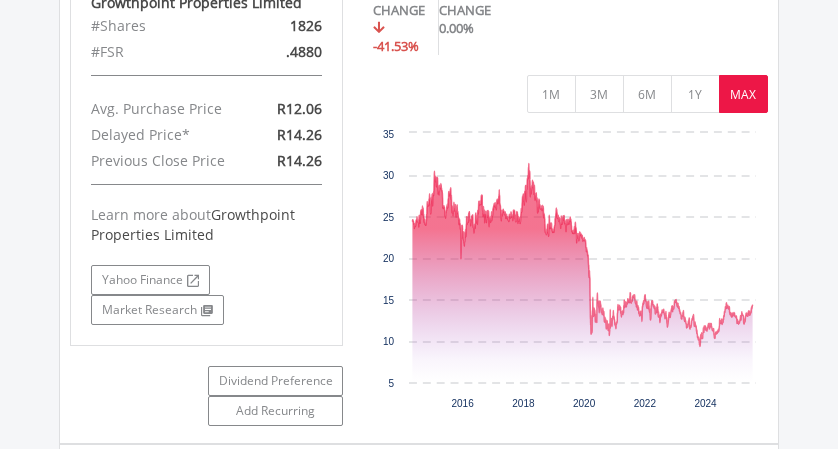 scroll, scrollTop: 5462, scrollLeft: 0, axis: vertical 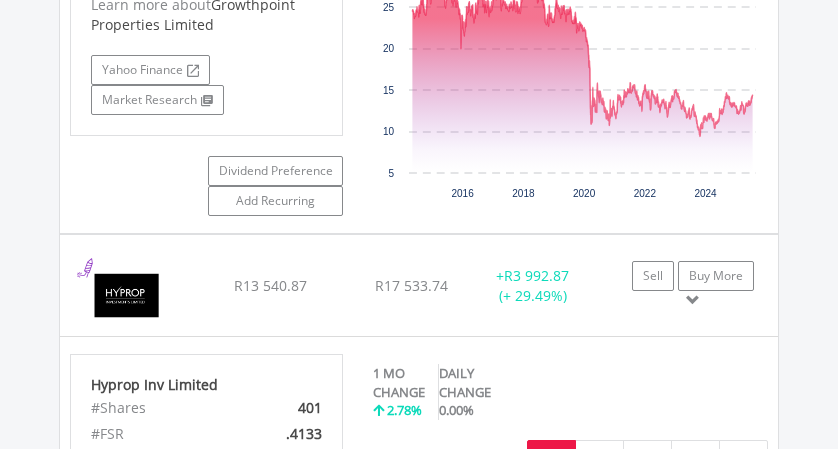 click on "﻿
Hyprop Inv Limited
R13 540.87
R17 533.74
R43.68
+  R3 992.87 (+ 29.49%)
Sell
Buy More" at bounding box center [419, -3808] 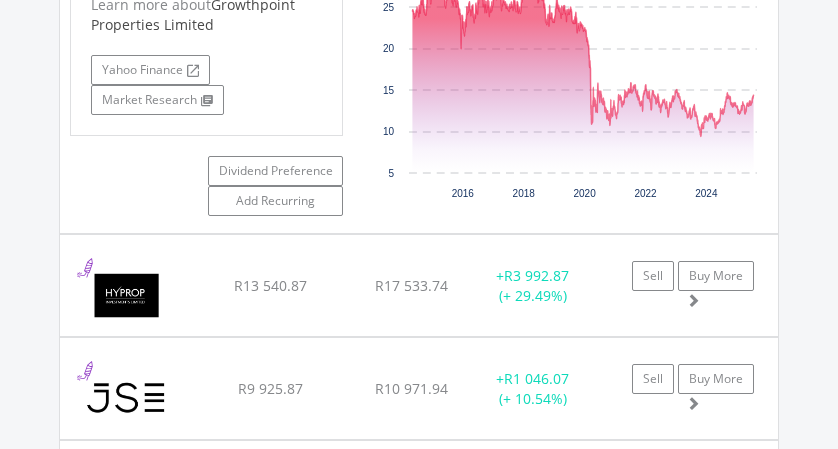 click on "Hyprop Inv Limited" at bounding box center (133, 295) 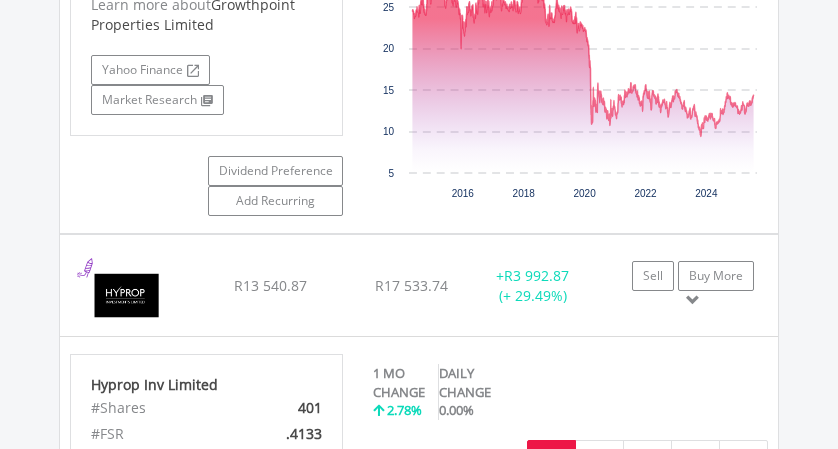 click on "Hyprop Inv Limited" at bounding box center (133, 295) 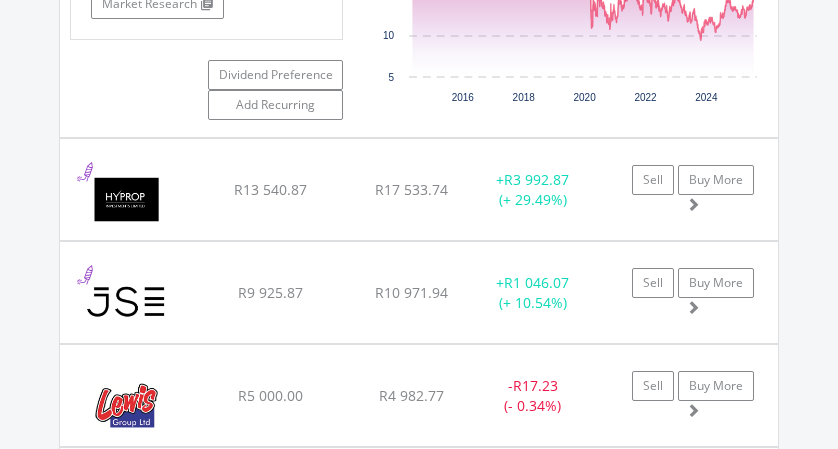 scroll, scrollTop: 5781, scrollLeft: 0, axis: vertical 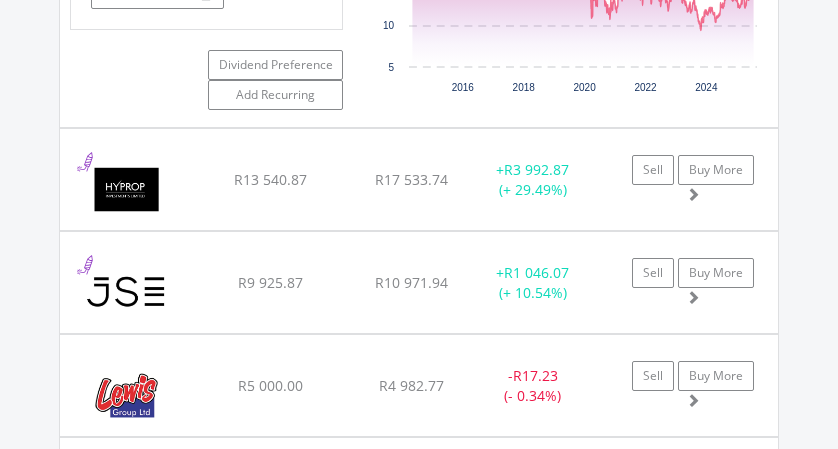 click on "Hyprop Inv Limited" at bounding box center [133, 189] 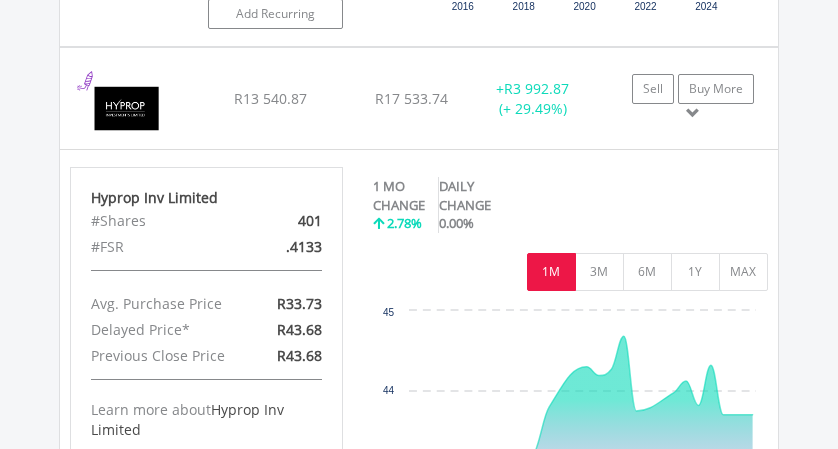 scroll, scrollTop: 5862, scrollLeft: 0, axis: vertical 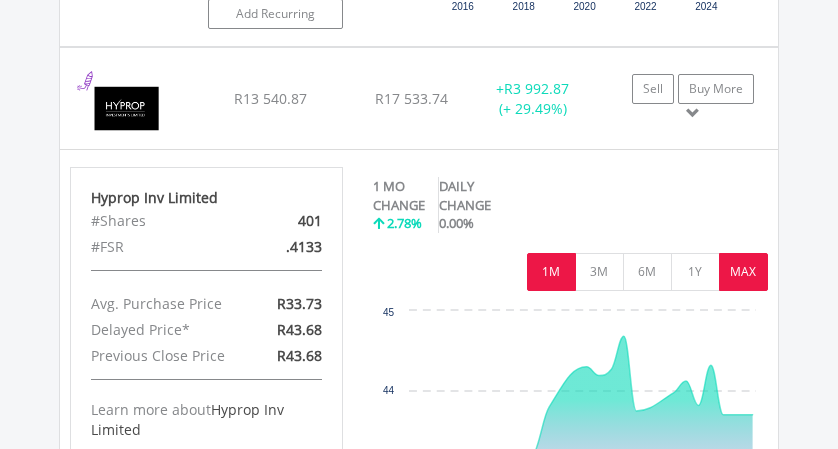 click on "MAX" at bounding box center (743, 272) 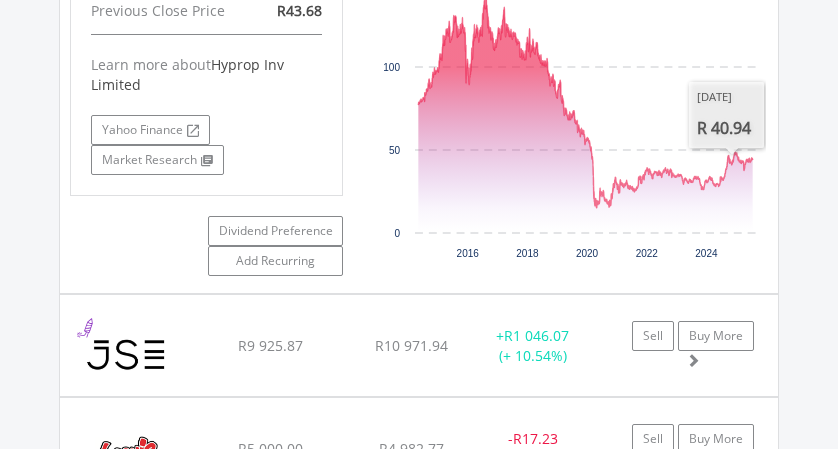 scroll, scrollTop: 6289, scrollLeft: 0, axis: vertical 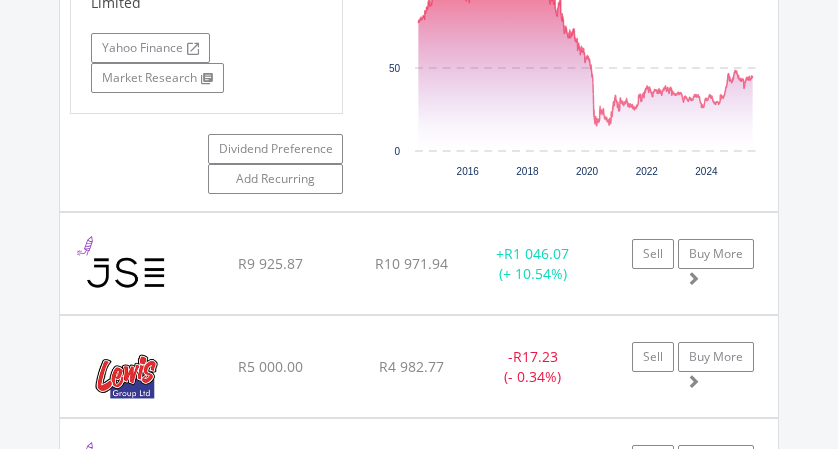 click at bounding box center (126, 273) 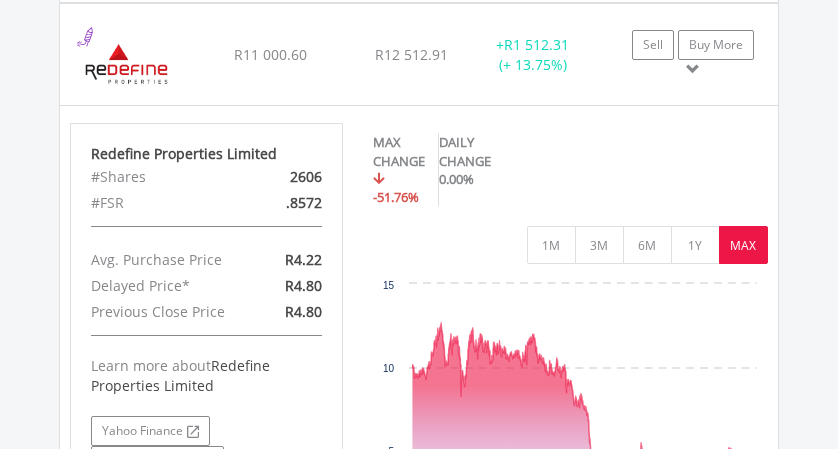 scroll, scrollTop: 7683, scrollLeft: 0, axis: vertical 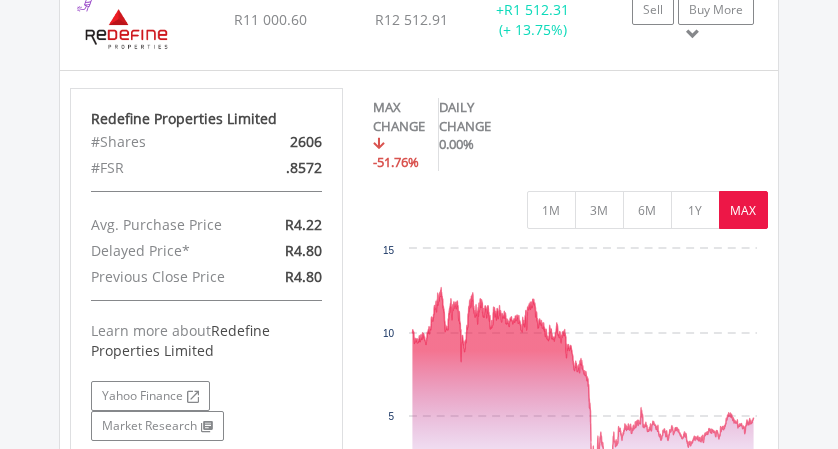 click on "1M" at bounding box center [551, 210] 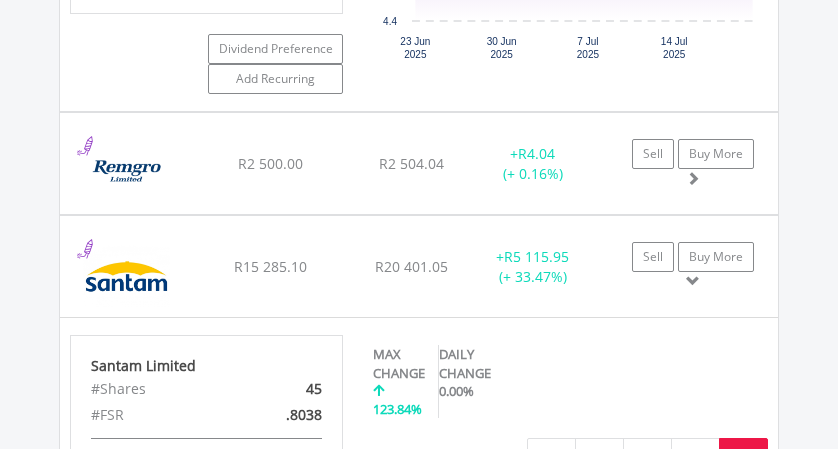 scroll, scrollTop: 8172, scrollLeft: 0, axis: vertical 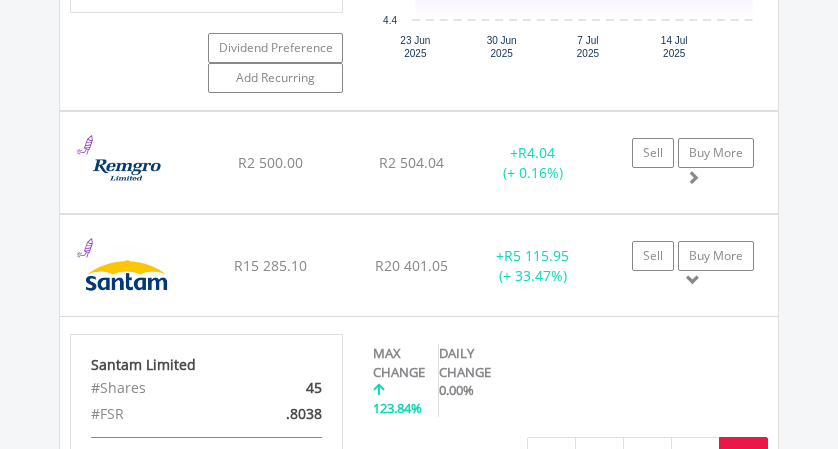 click at bounding box center [126, 172] 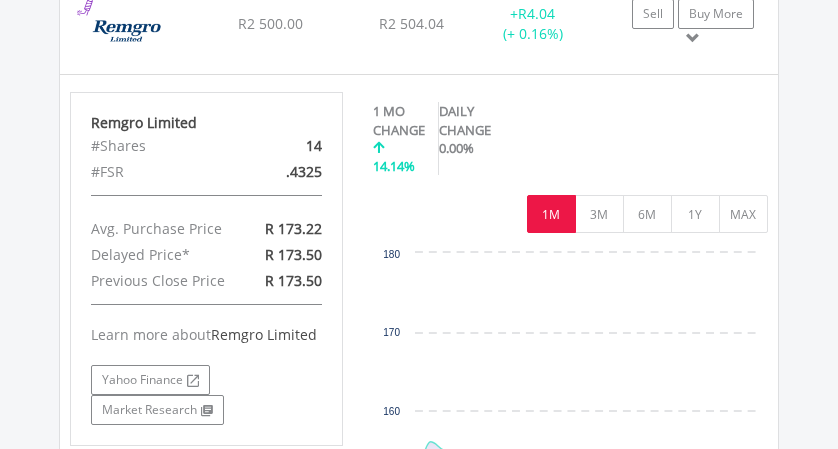 scroll, scrollTop: 8319, scrollLeft: 0, axis: vertical 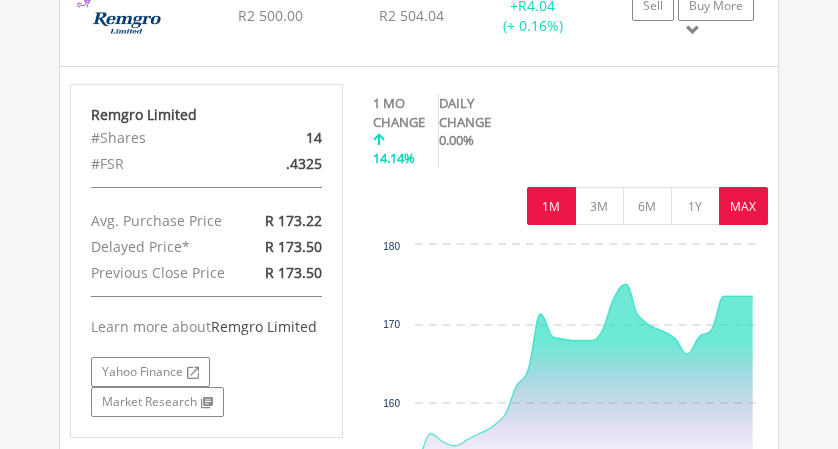click on "MAX" at bounding box center [743, 206] 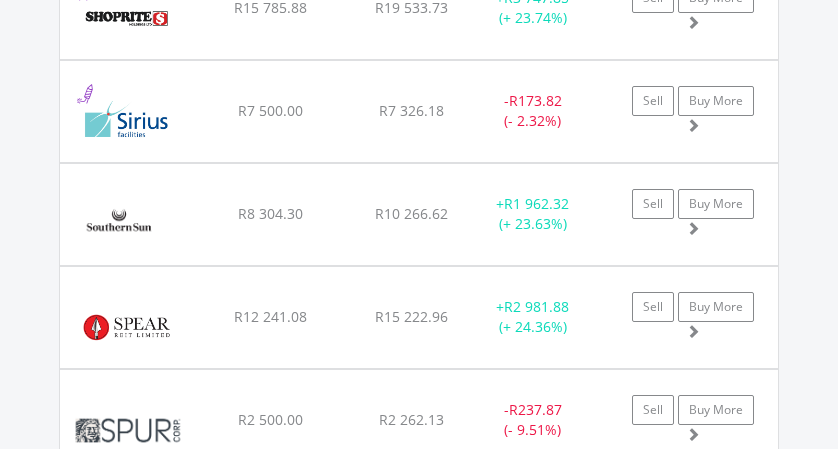 scroll, scrollTop: 9829, scrollLeft: 0, axis: vertical 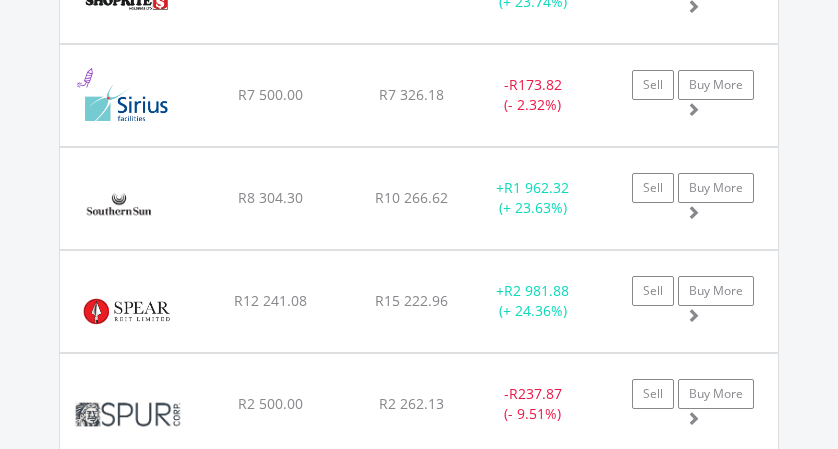 click at bounding box center (120, 208) 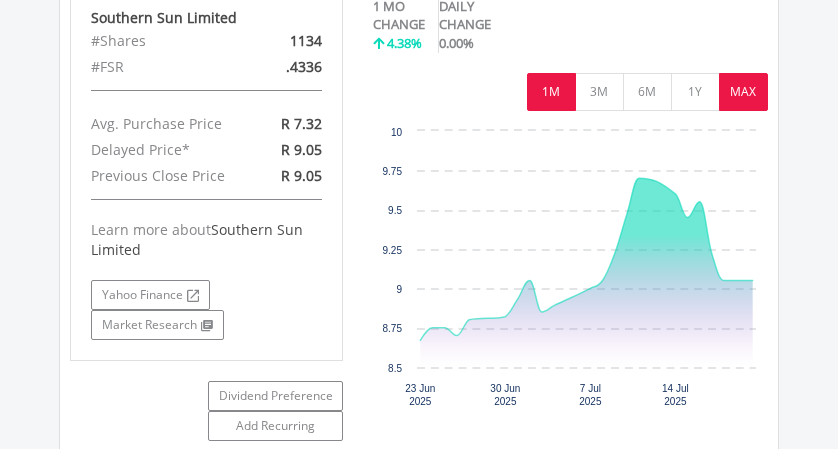 click on "MAX" at bounding box center [743, 92] 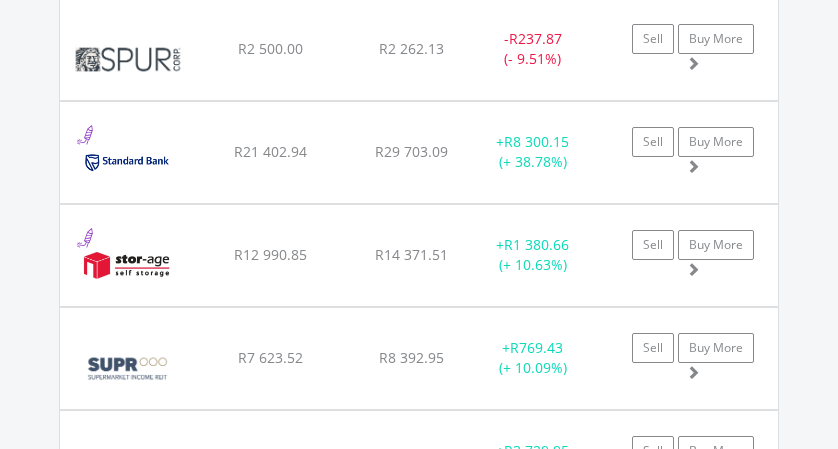 scroll, scrollTop: 10634, scrollLeft: 0, axis: vertical 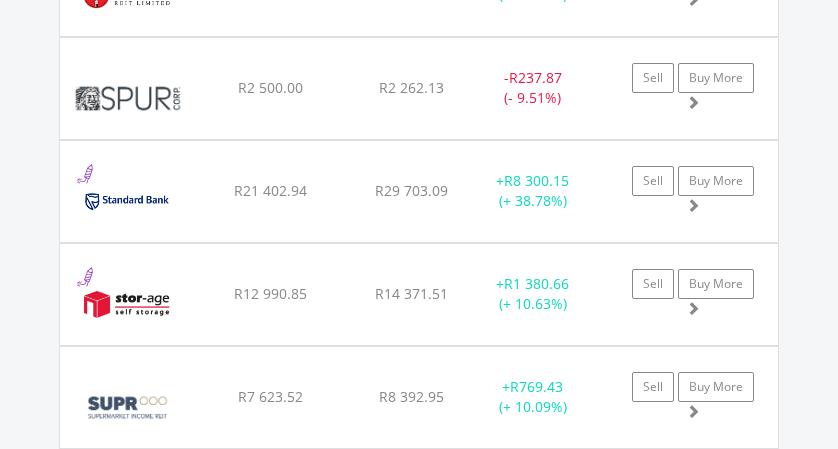 click at bounding box center (127, 98) 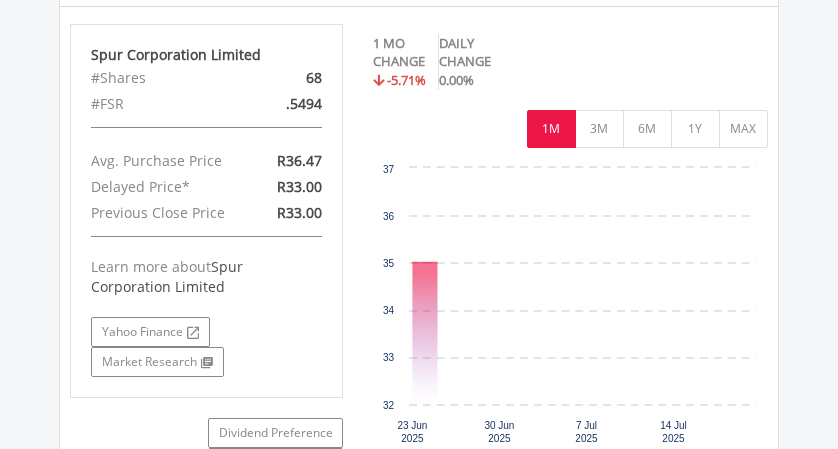 scroll, scrollTop: 10769, scrollLeft: 0, axis: vertical 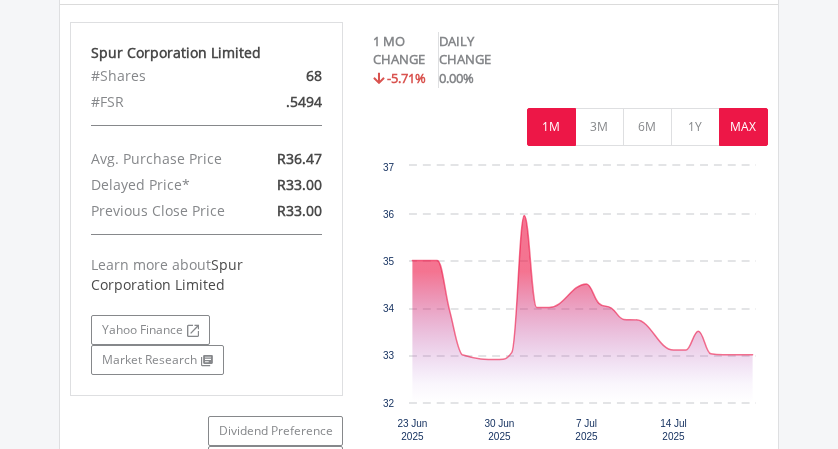 click on "MAX" at bounding box center [743, 127] 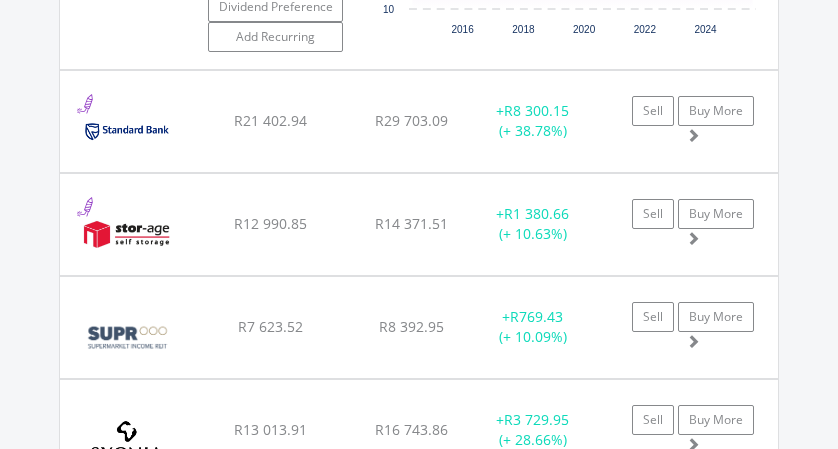 scroll, scrollTop: 11193, scrollLeft: 0, axis: vertical 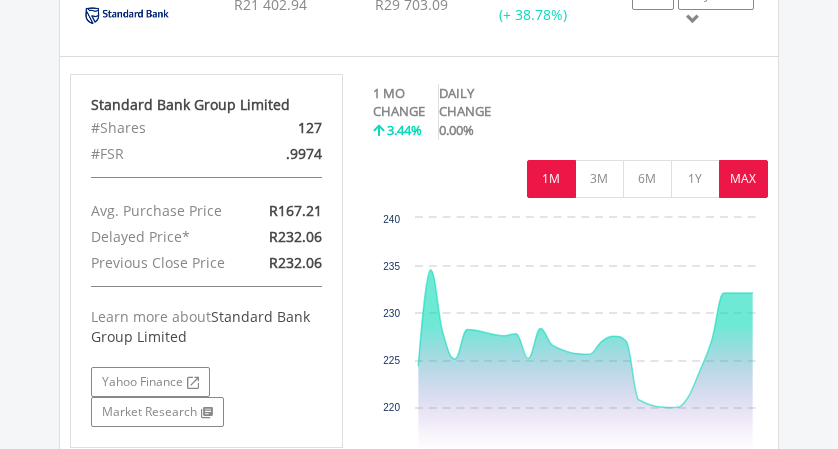 click on "MAX" at bounding box center (743, 179) 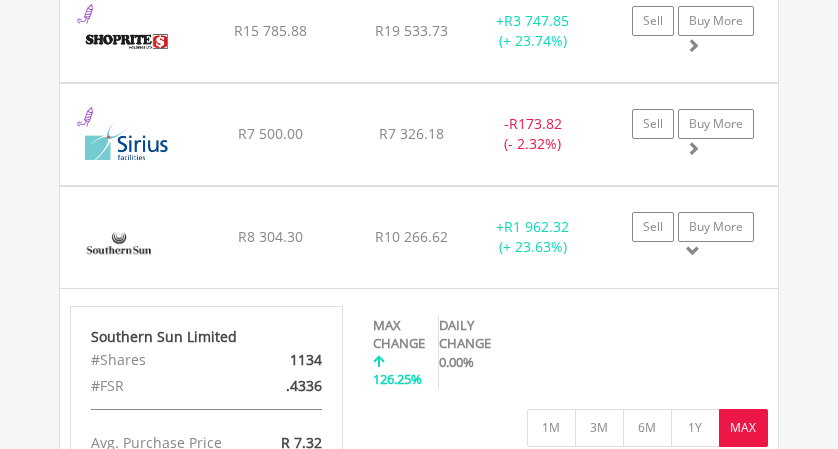 scroll, scrollTop: 9687, scrollLeft: 0, axis: vertical 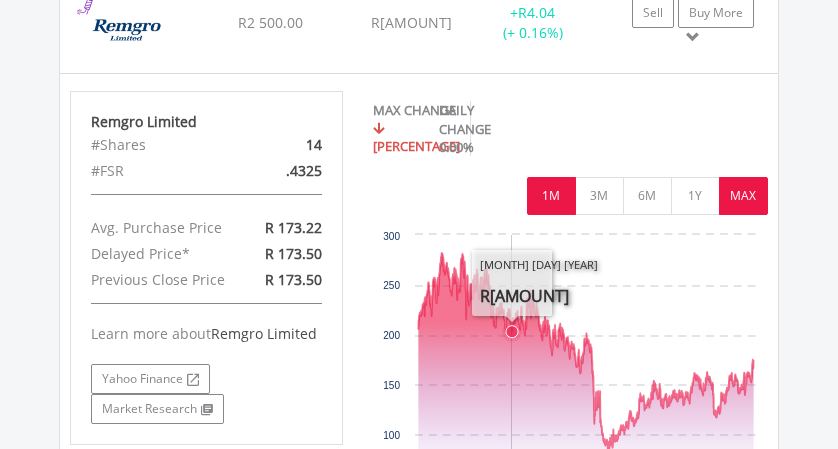 click on "1M" at bounding box center [551, 196] 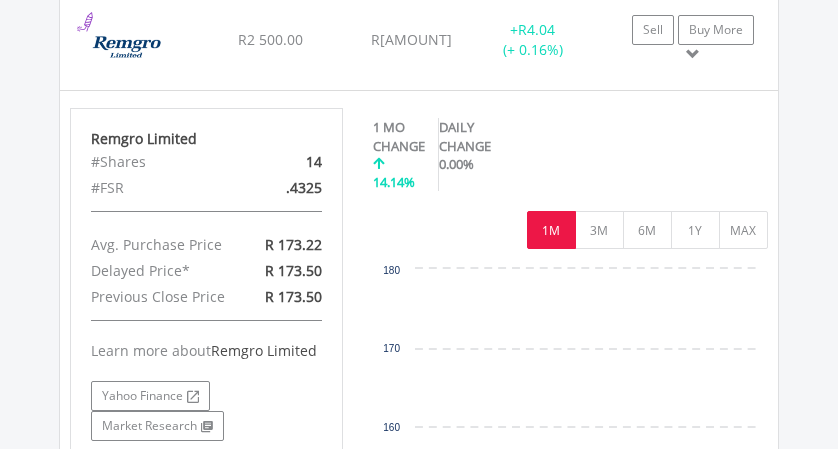 scroll, scrollTop: 8312, scrollLeft: 0, axis: vertical 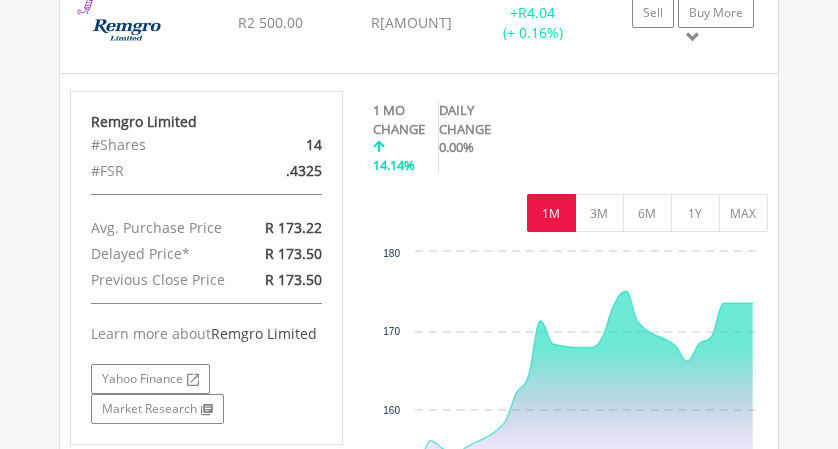 click on "MAX" at bounding box center (743, 213) 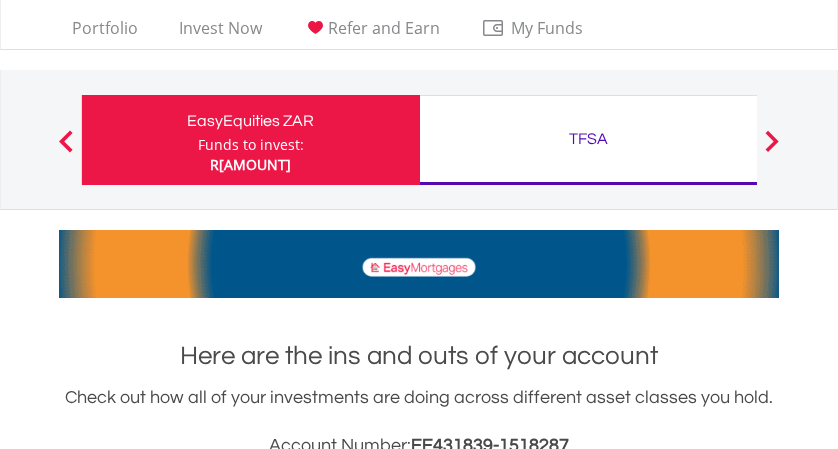 scroll, scrollTop: 0, scrollLeft: 0, axis: both 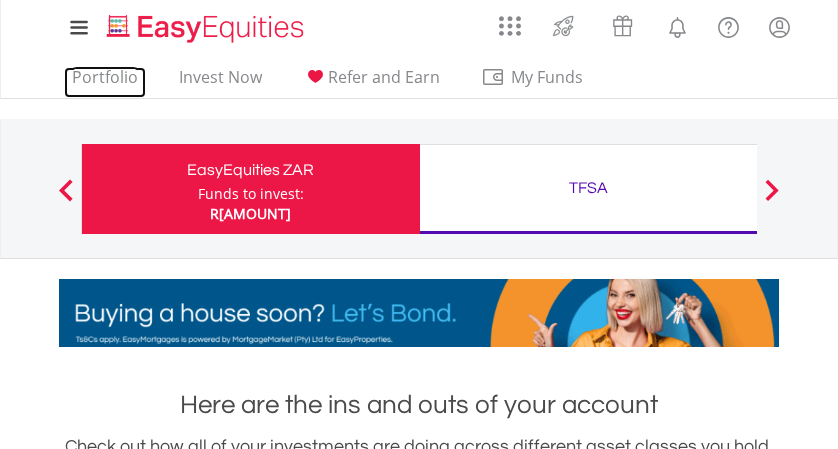 click on "Portfolio" at bounding box center (105, 82) 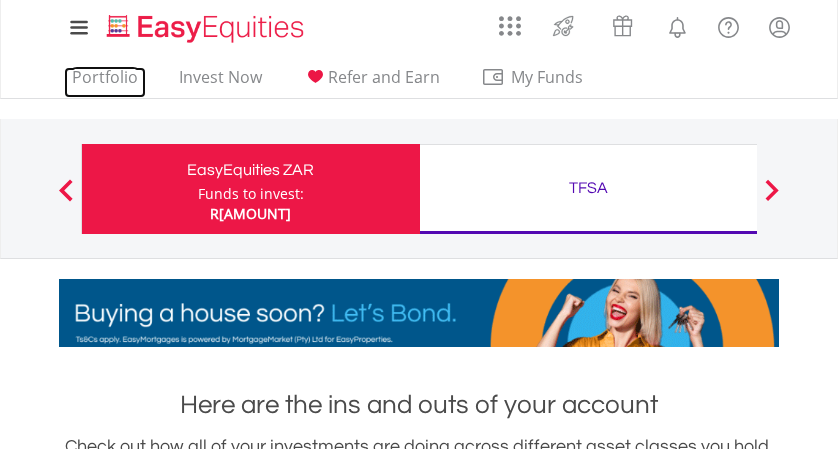 click on "Portfolio" at bounding box center (105, 82) 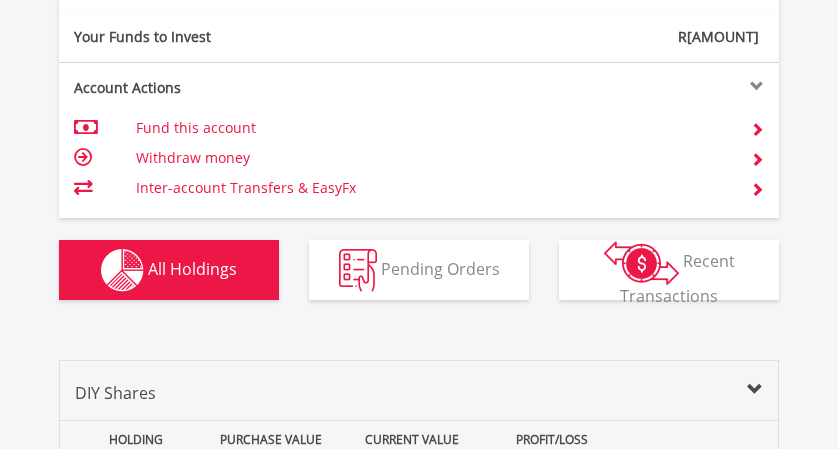 scroll, scrollTop: 1368, scrollLeft: 0, axis: vertical 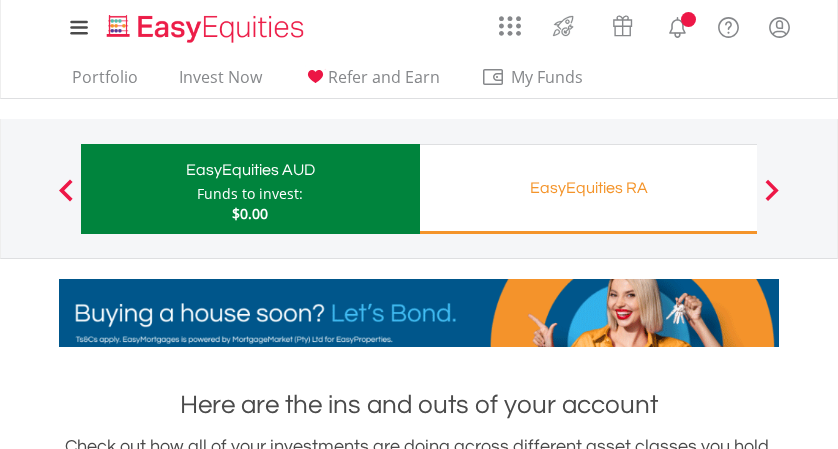 click at bounding box center (66, 189) 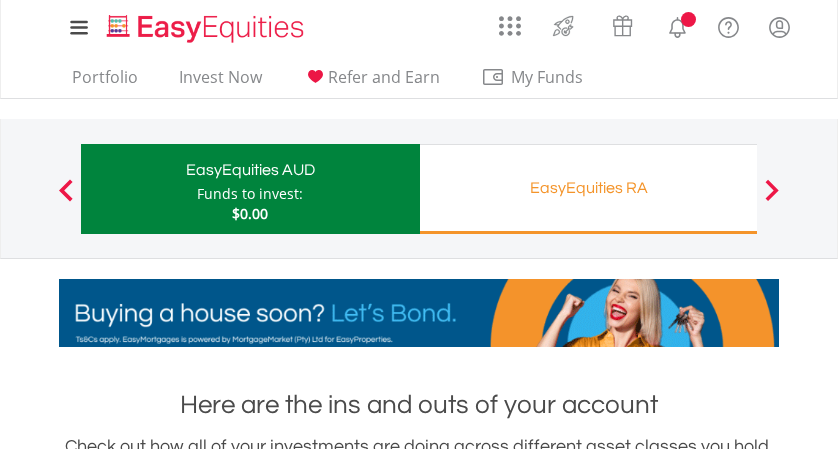 scroll, scrollTop: 999808, scrollLeft: 999760, axis: both 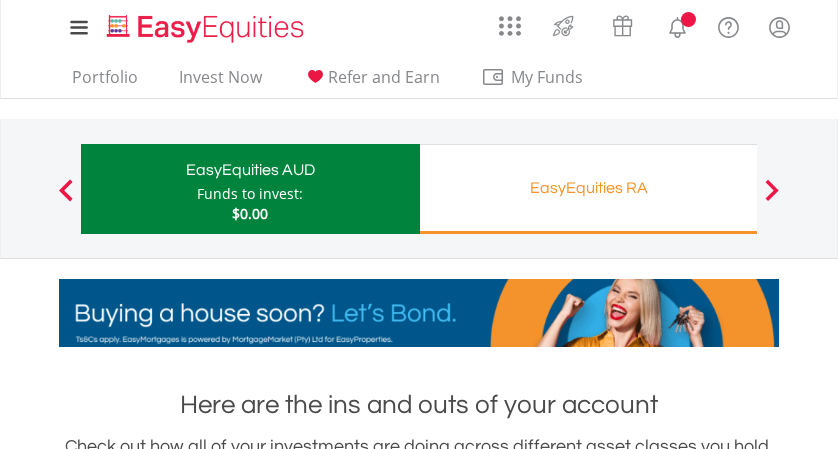 click on "Previous" at bounding box center [66, 199] 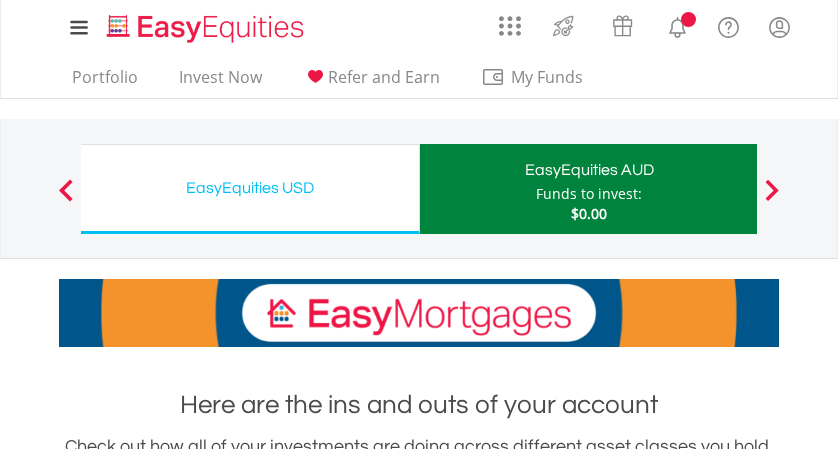 click on "Previous" at bounding box center [66, 199] 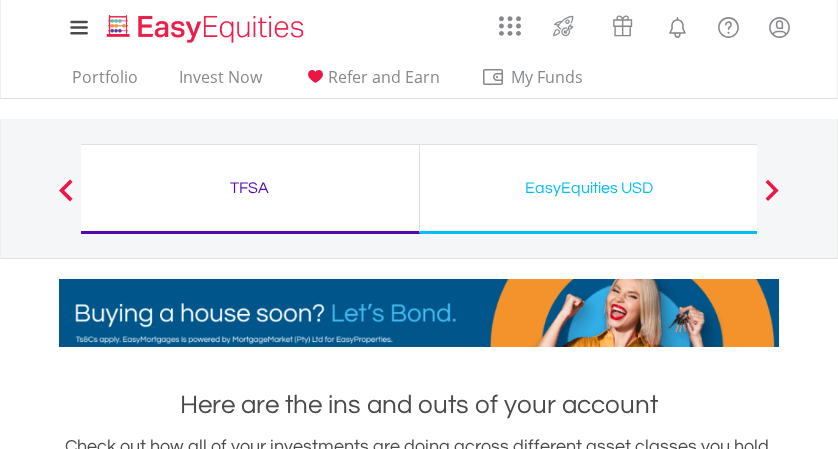 click on "Previous" at bounding box center (66, 199) 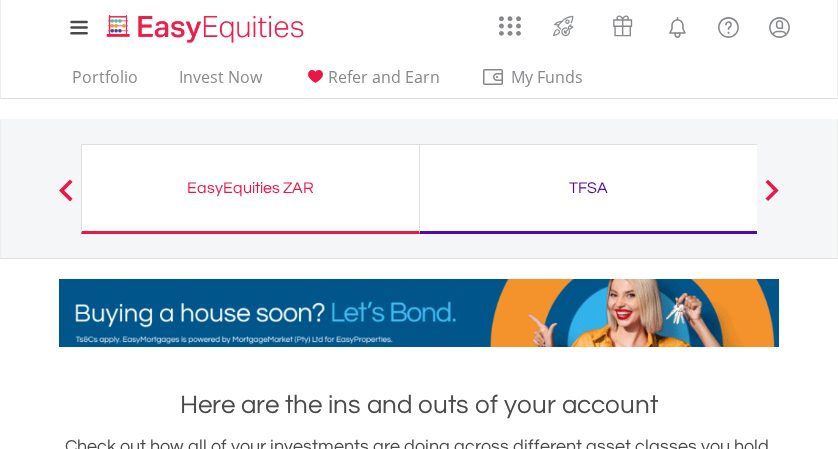 click on "EasyEquities ZAR" at bounding box center [250, 188] 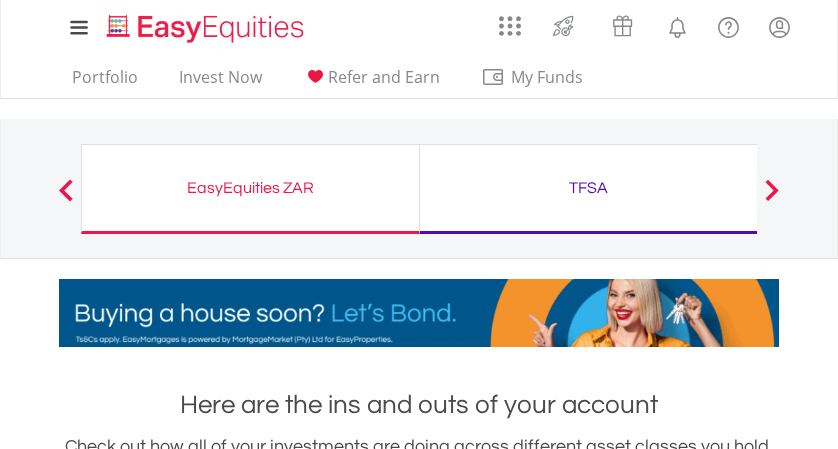 click on "EasyEquities ZAR" at bounding box center [250, 188] 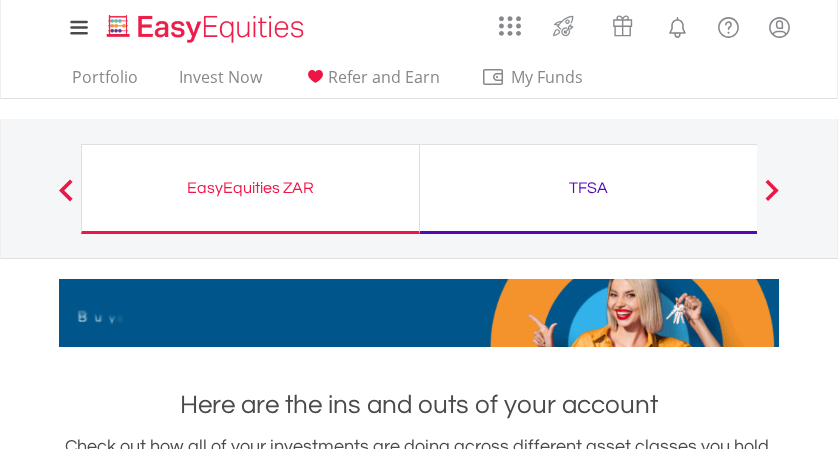 click on "EasyEquities ZAR" at bounding box center [250, 188] 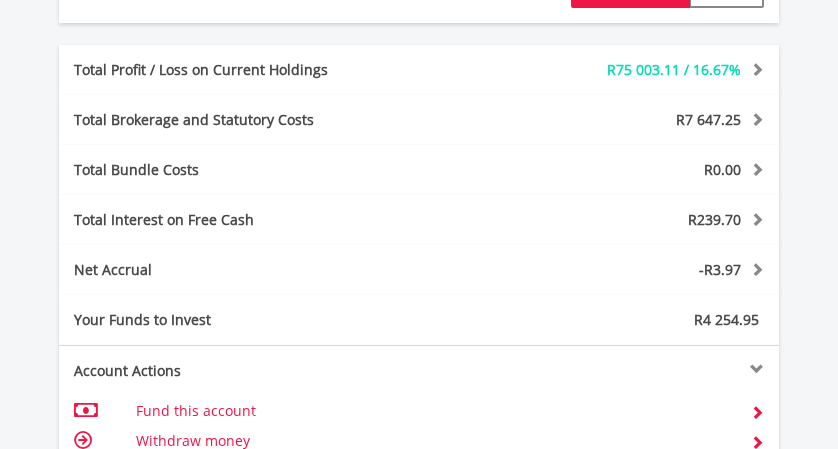 scroll, scrollTop: 1145, scrollLeft: 0, axis: vertical 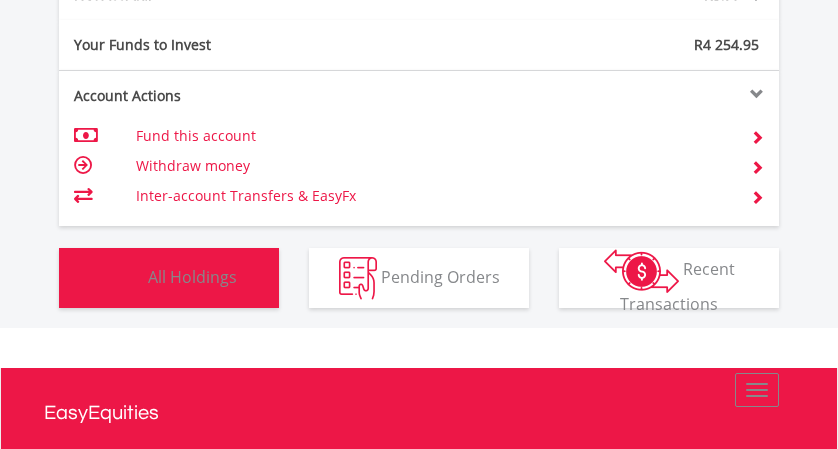 click on "All Holdings" at bounding box center [192, 276] 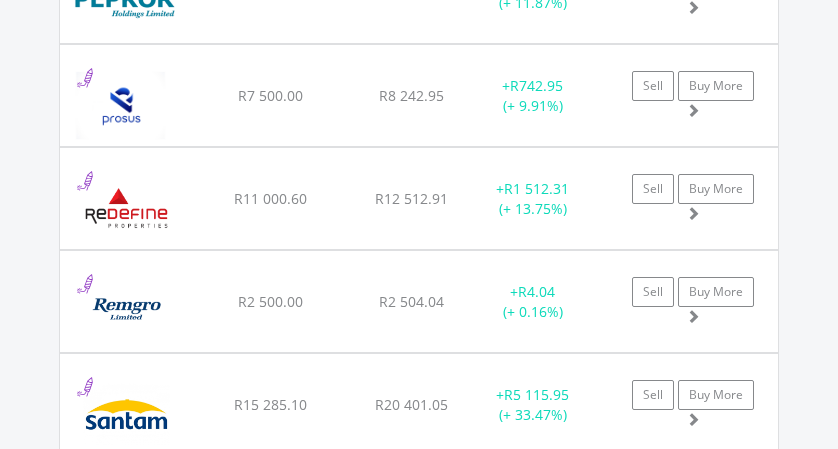 scroll, scrollTop: 4143, scrollLeft: 0, axis: vertical 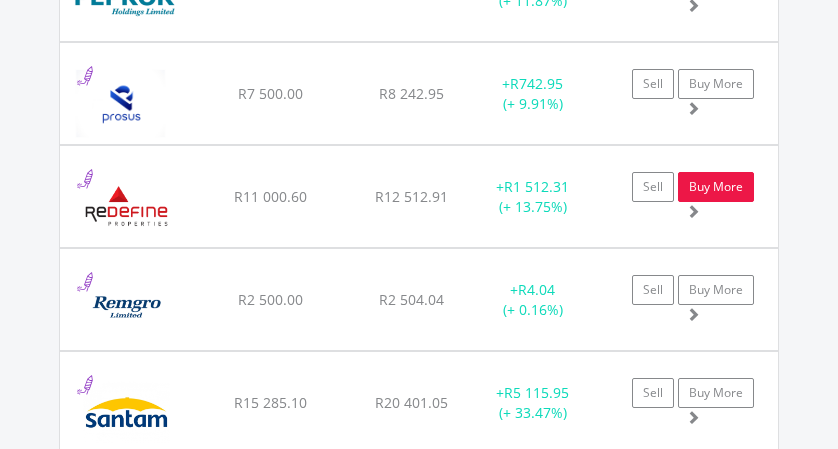 click on "Buy More" at bounding box center [716, 187] 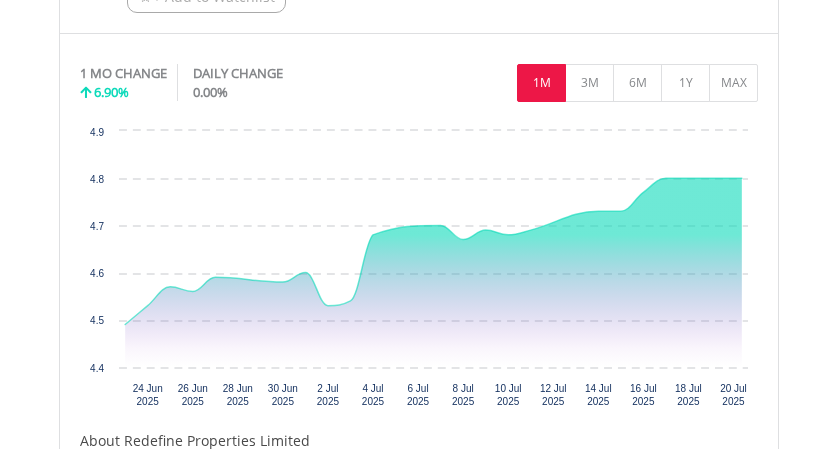 scroll, scrollTop: 686, scrollLeft: 0, axis: vertical 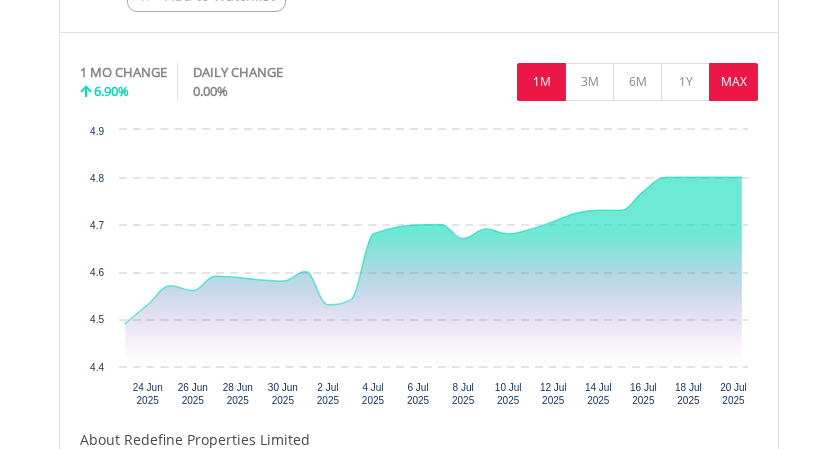click on "MAX" at bounding box center [733, 82] 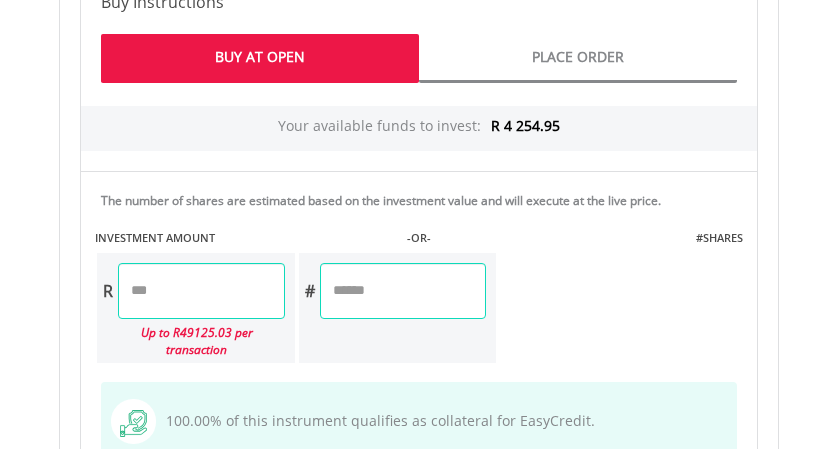 scroll, scrollTop: 1698, scrollLeft: 0, axis: vertical 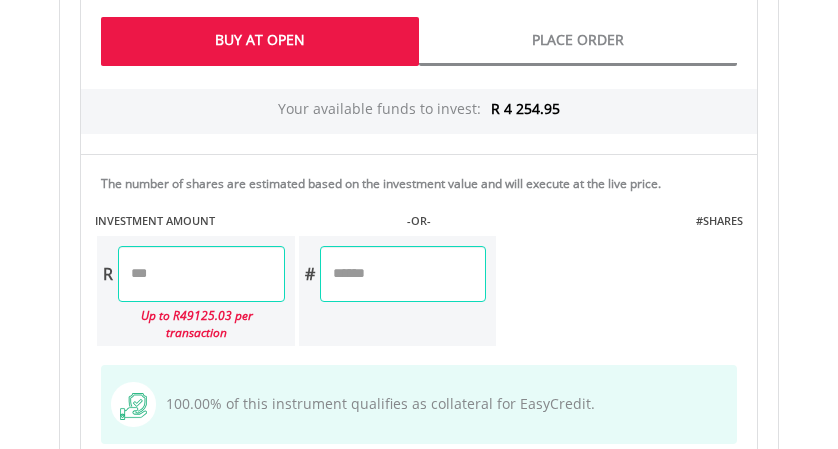 click at bounding box center [201, 274] 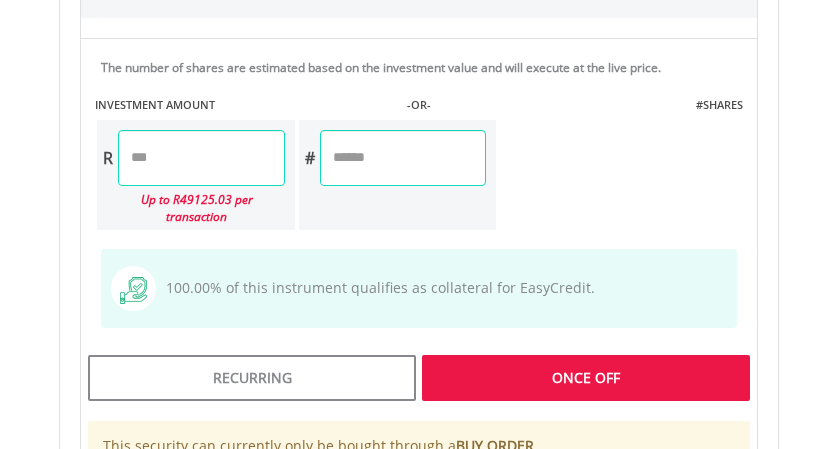 scroll, scrollTop: 1816, scrollLeft: 0, axis: vertical 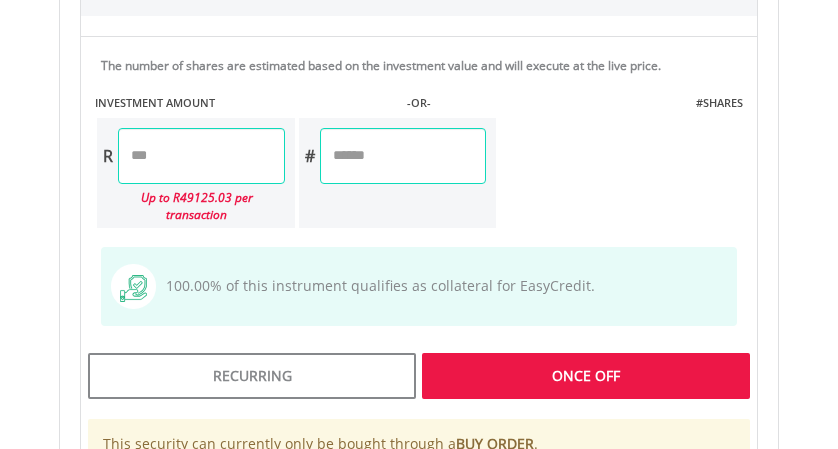 click on "Last Updated Price:
15-min. Delay*
Price Update Cost:
0
Credits
Market Closed
SELLING AT (BID)
BUYING AT                     (ASK)
LAST PRICE
R 4.70
R 4.84
R 4.80
0
Buy EasyCredits" at bounding box center [419, 64] 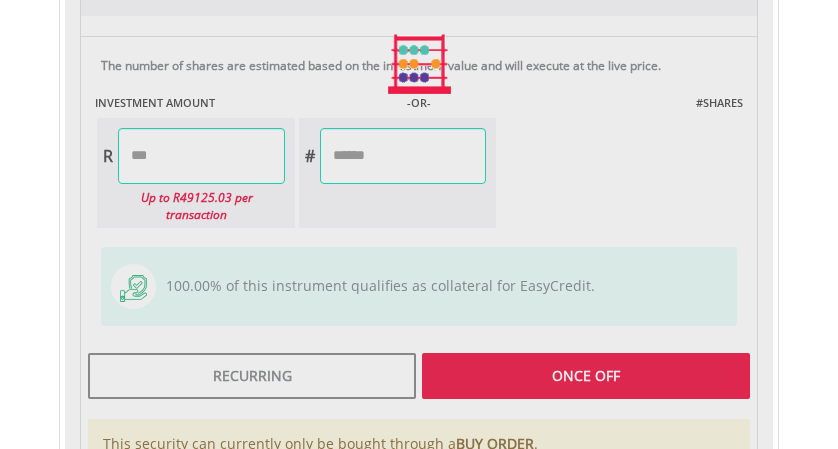 type on "*******" 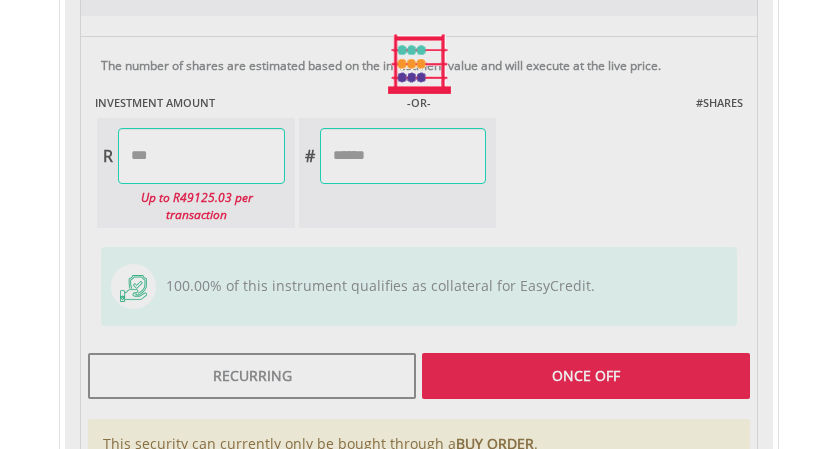 type on "********" 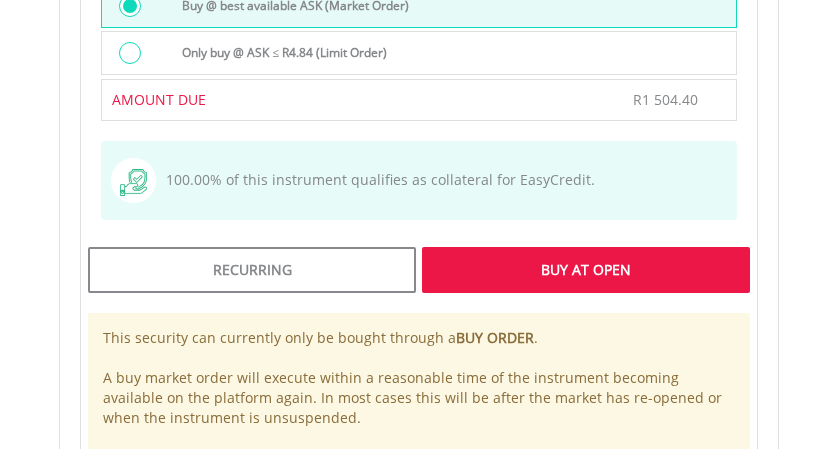 scroll, scrollTop: 2416, scrollLeft: 0, axis: vertical 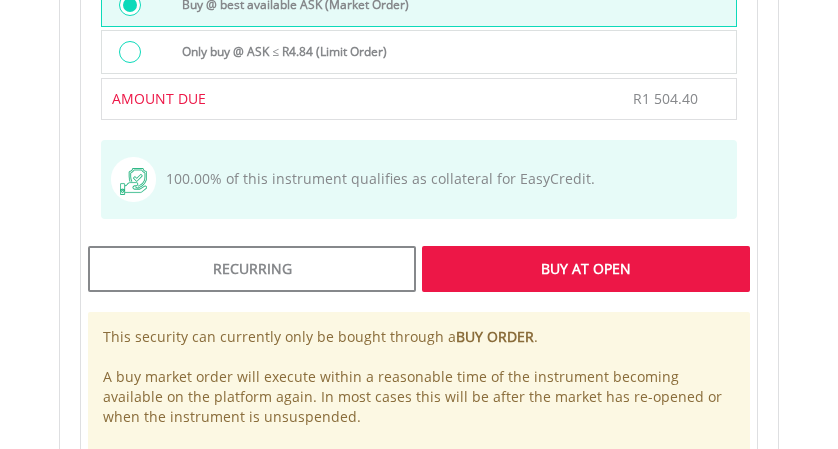 click on "Buy At Open" at bounding box center [586, 269] 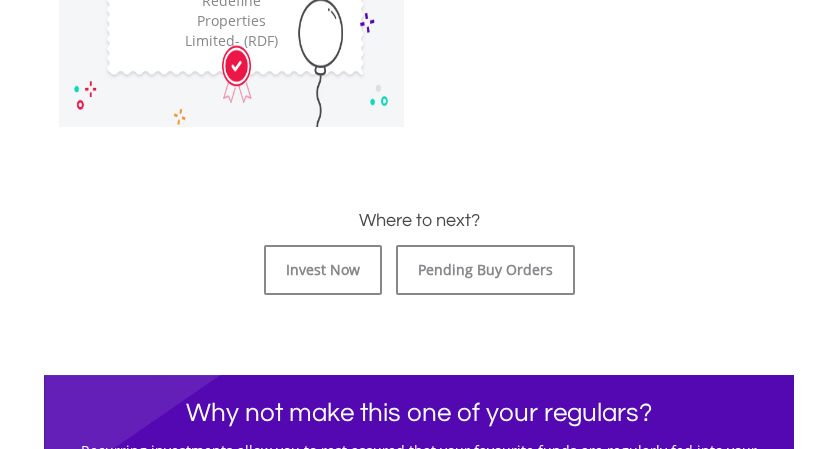 scroll, scrollTop: 714, scrollLeft: 0, axis: vertical 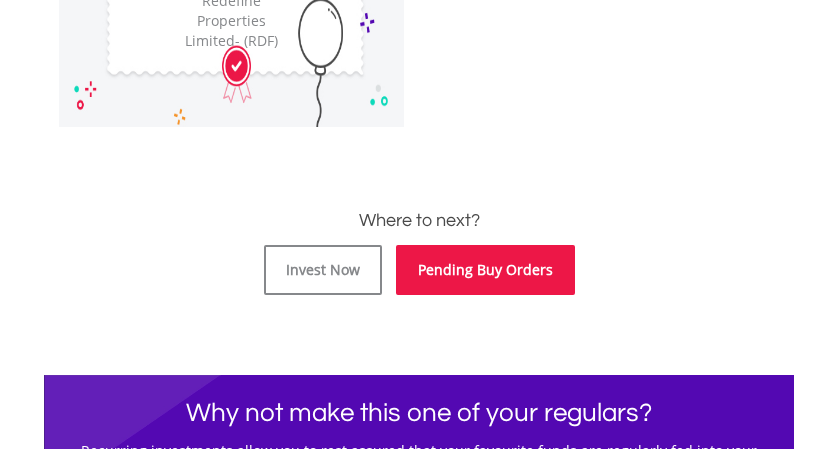 click on "Pending Buy Orders" at bounding box center [485, 270] 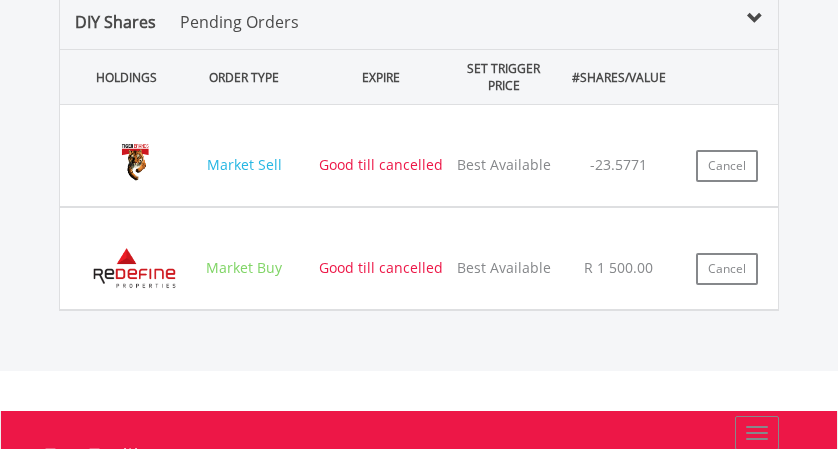 scroll, scrollTop: 1710, scrollLeft: 0, axis: vertical 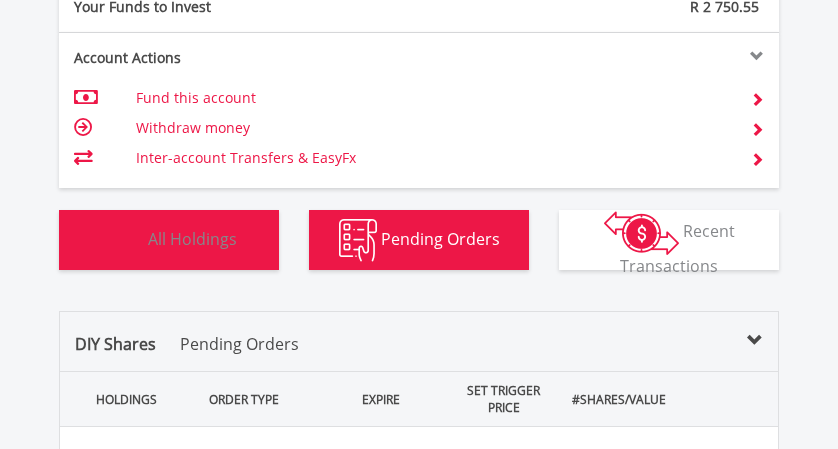 click on "All Holdings" at bounding box center (192, 238) 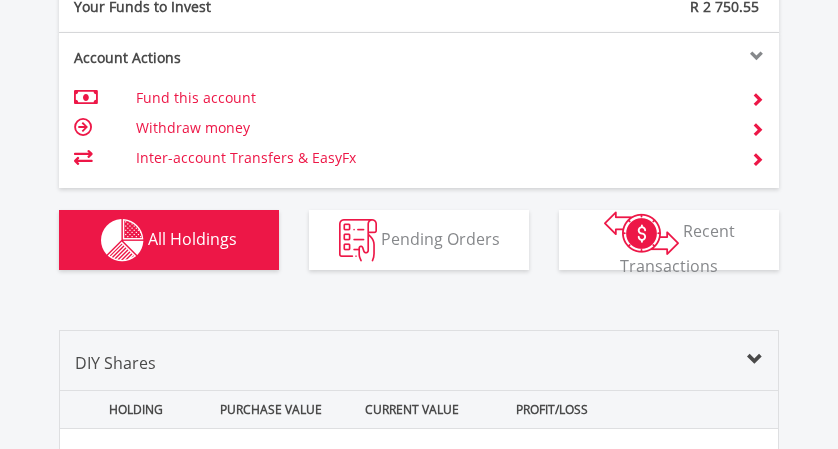 scroll, scrollTop: 1717, scrollLeft: 0, axis: vertical 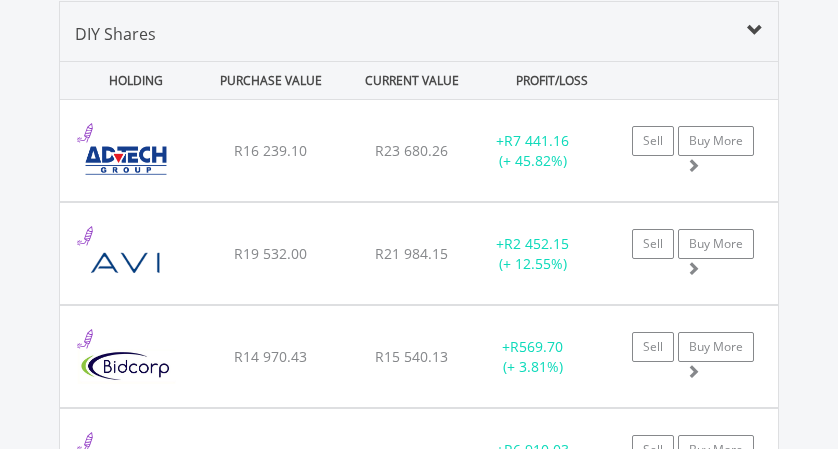 type 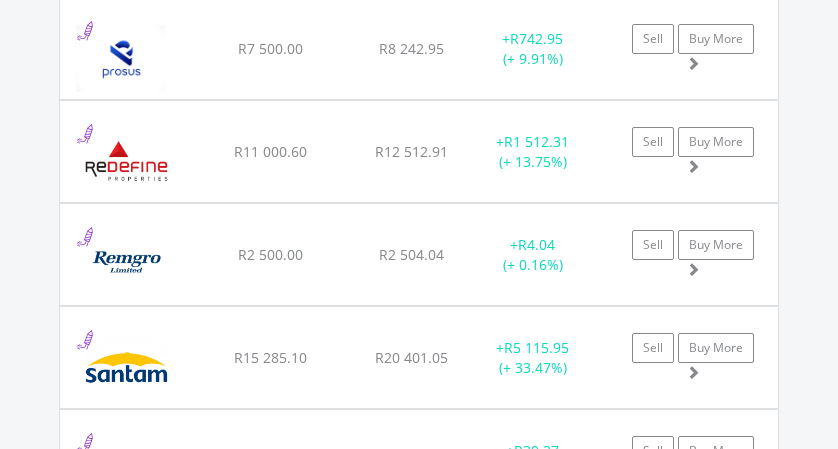 scroll, scrollTop: 4197, scrollLeft: 0, axis: vertical 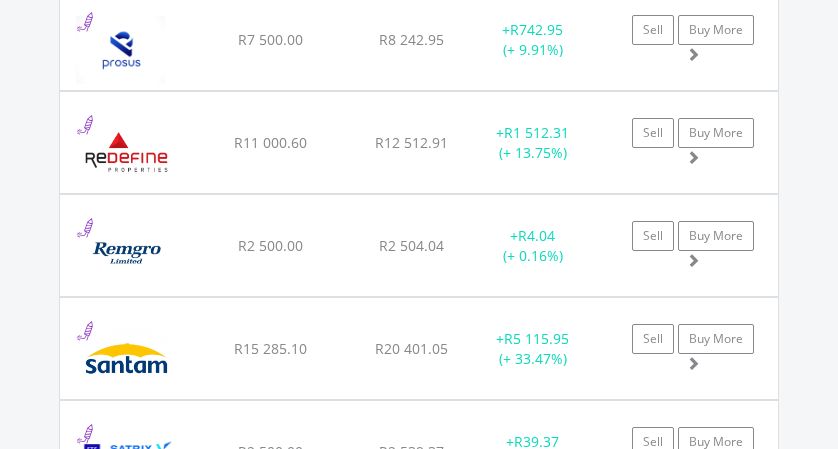 click on "R11 000.60" at bounding box center (270, -2329) 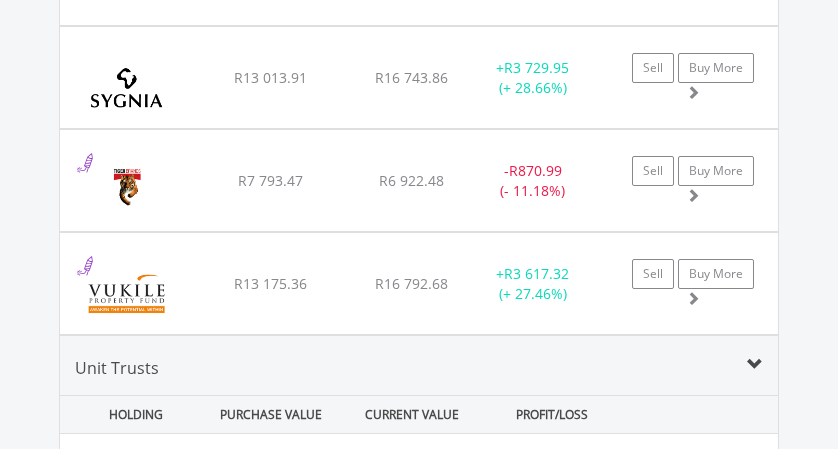 scroll, scrollTop: 6197, scrollLeft: 0, axis: vertical 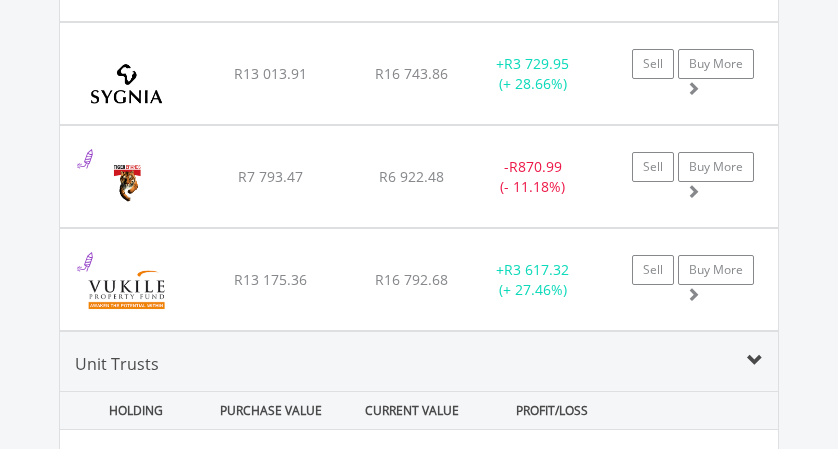 click on "Vukile Property Fund Limited" at bounding box center [133, 289] 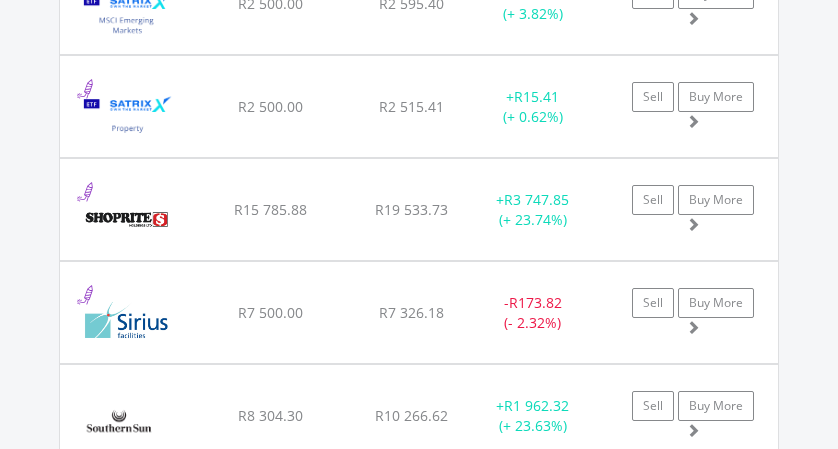 scroll, scrollTop: 5264, scrollLeft: 0, axis: vertical 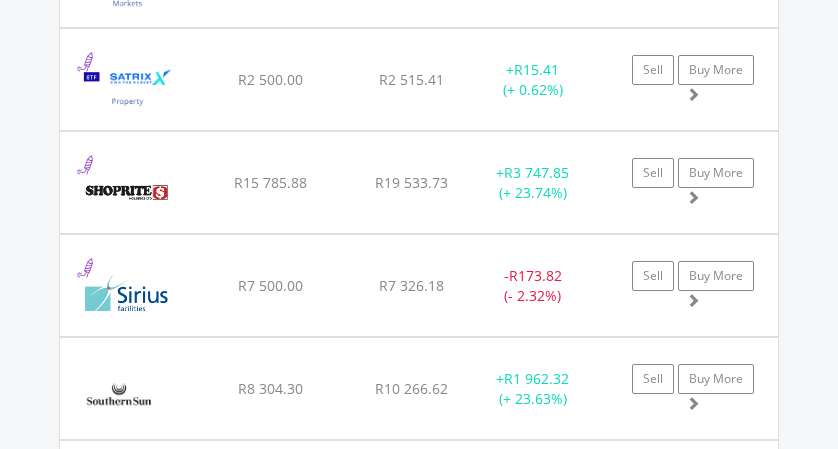 click on "R7 500.00" at bounding box center (270, -3396) 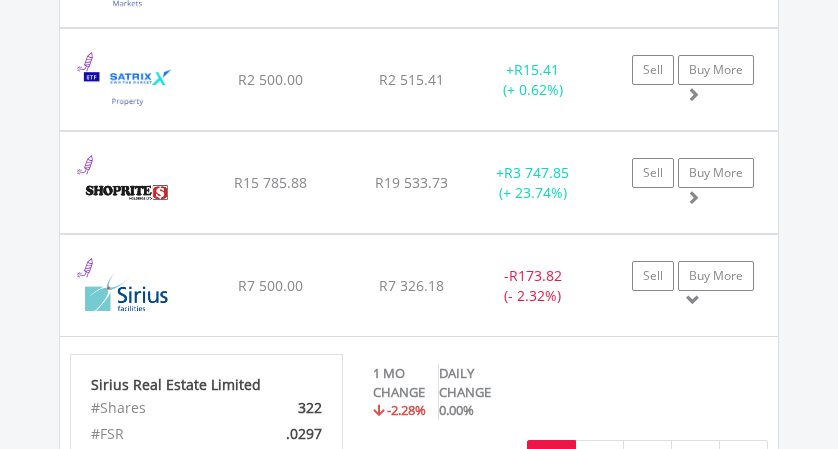 click on "﻿
Sirius Real Estate Limited
R7 500.00
R7 326.18
R22.75
-  R173.82 (- 2.32%)
Sell
Buy More" at bounding box center [419, -3397] 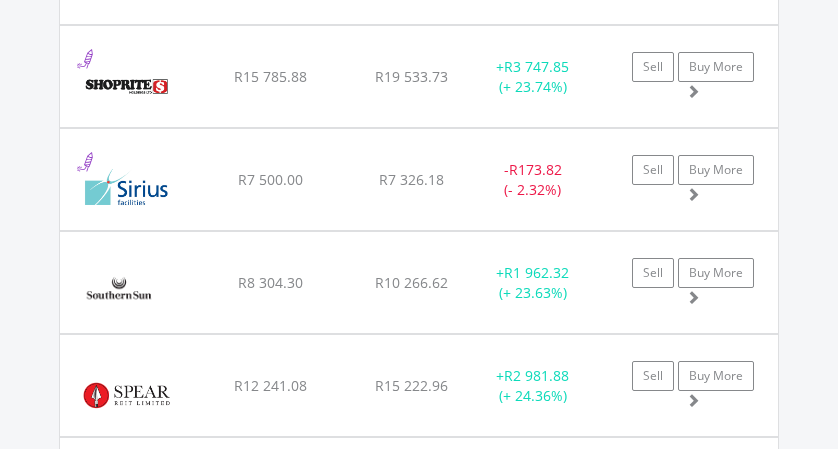 scroll, scrollTop: 5384, scrollLeft: 0, axis: vertical 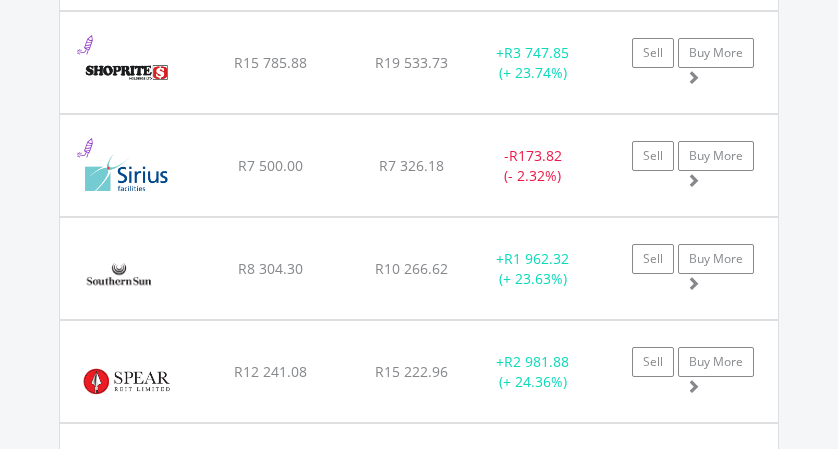 click on "﻿
Sirius Real Estate Limited
R7 500.00
R7 326.18
R22.75
-  R173.82 (- 2.32%)
Sell
Buy More" at bounding box center (419, -3517) 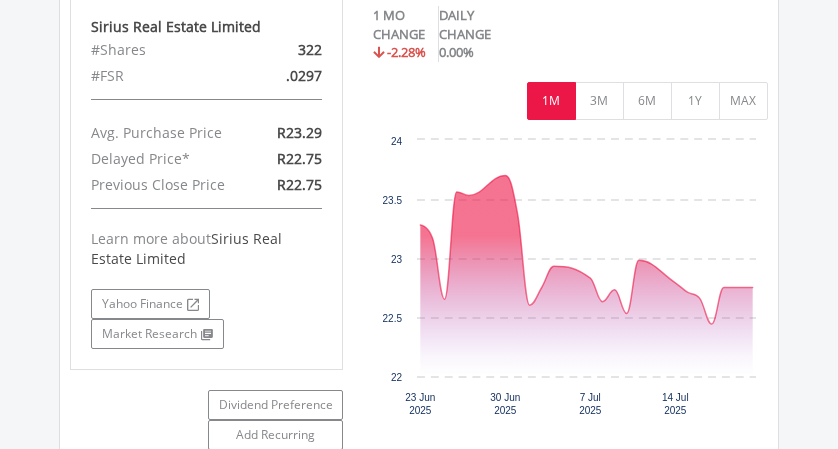 scroll, scrollTop: 5626, scrollLeft: 0, axis: vertical 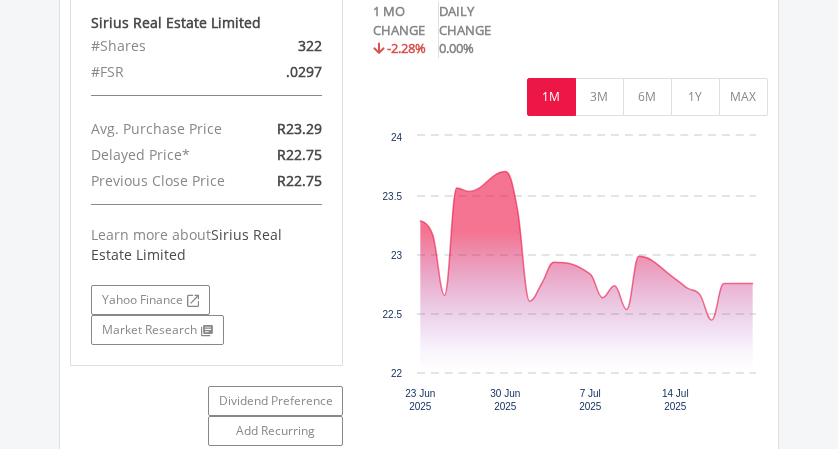click on "Dividend Preference" at bounding box center (275, 401) 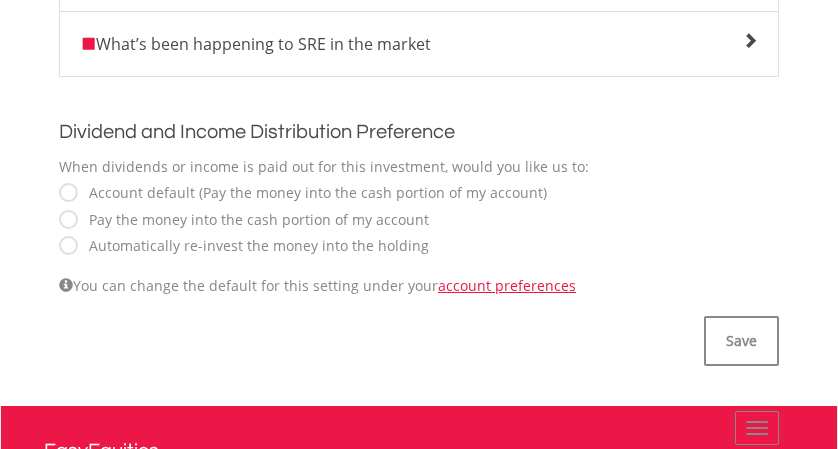 scroll, scrollTop: 644, scrollLeft: 0, axis: vertical 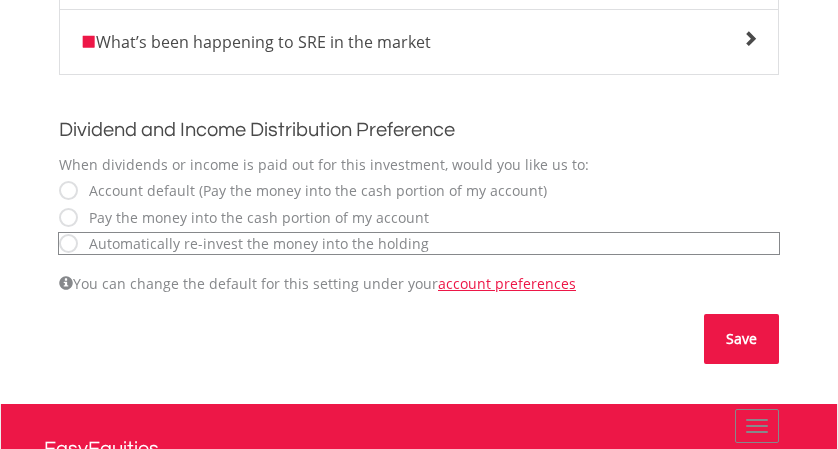 click on "Save" at bounding box center (741, 339) 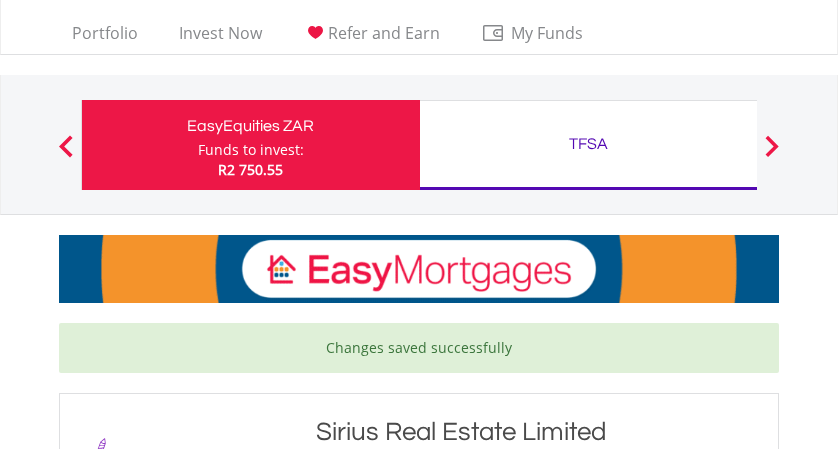 scroll, scrollTop: 0, scrollLeft: 0, axis: both 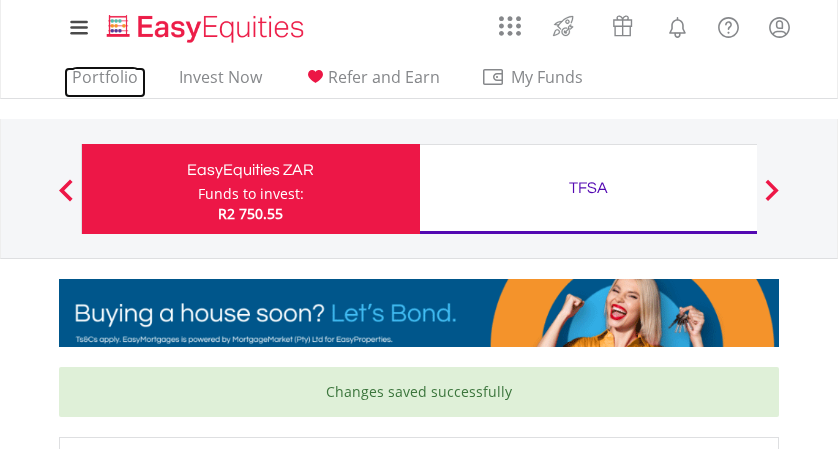 click on "Portfolio" at bounding box center [105, 82] 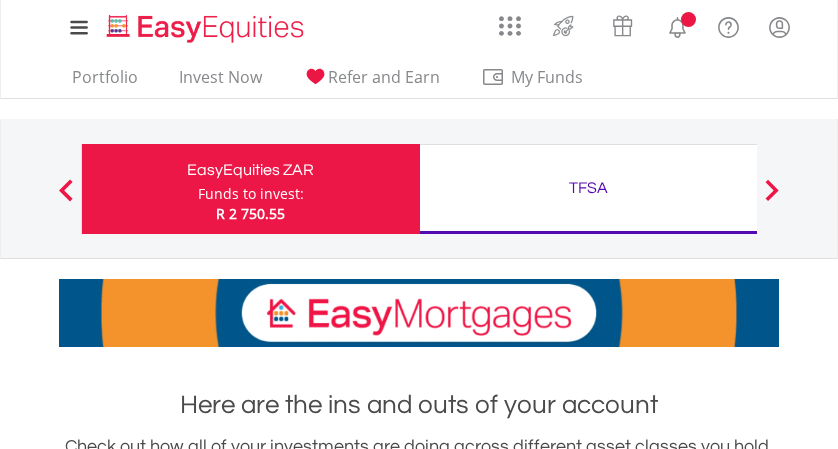 scroll, scrollTop: 0, scrollLeft: 0, axis: both 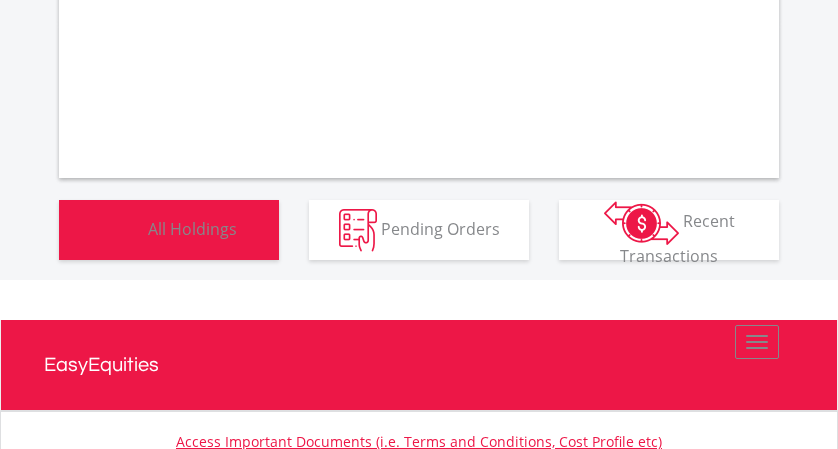 click on "Holdings
All Holdings" at bounding box center (169, 230) 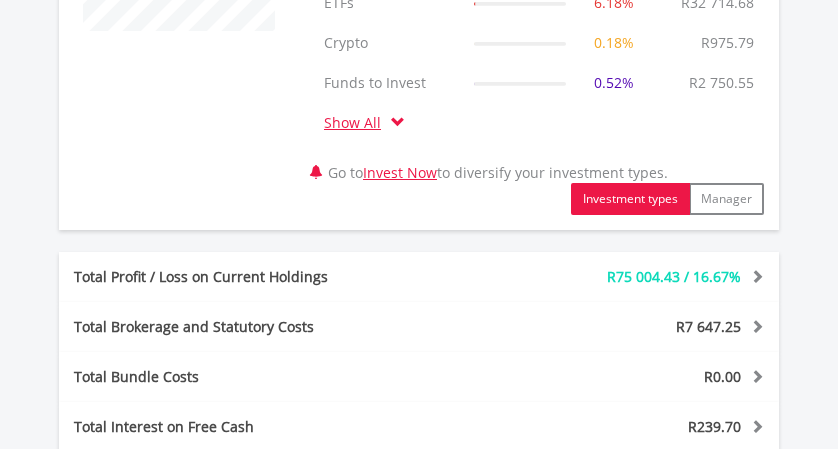 scroll, scrollTop: 1379, scrollLeft: 0, axis: vertical 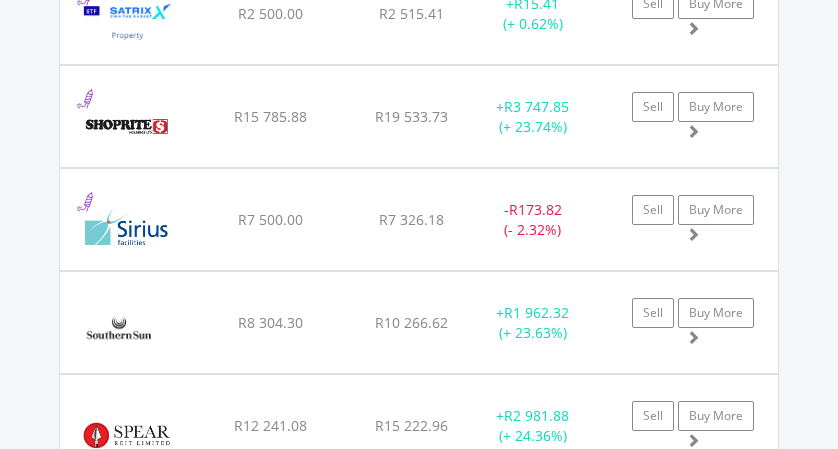 click at bounding box center [126, 229] 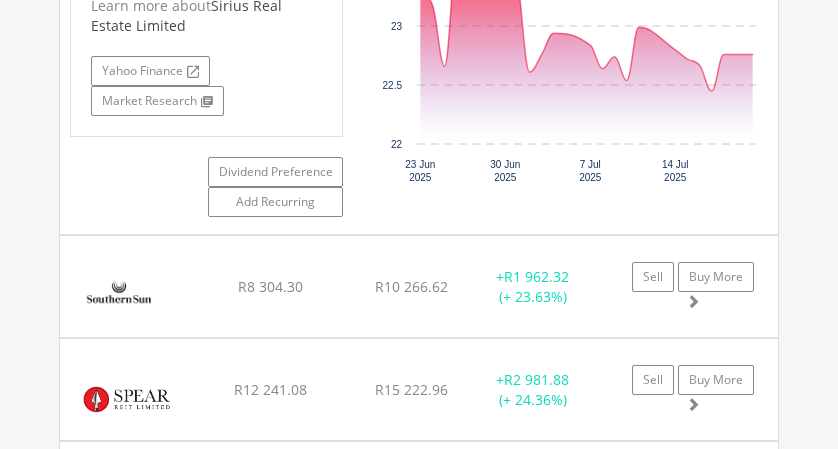 scroll, scrollTop: 5418, scrollLeft: 0, axis: vertical 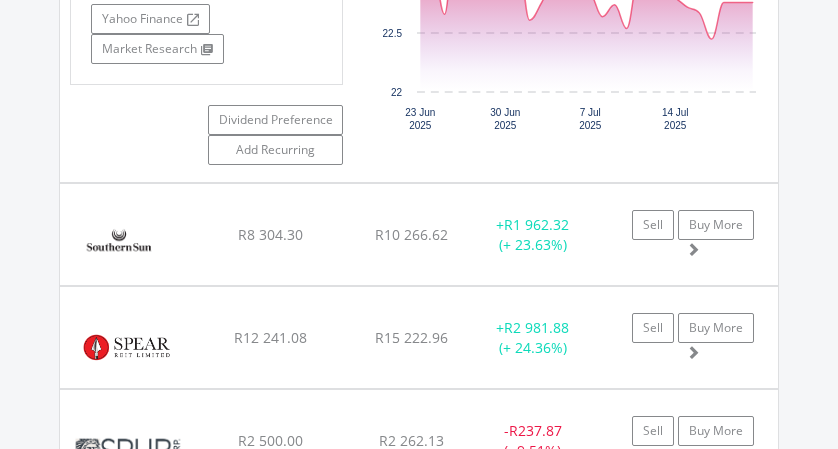 click on "Southern Sun Limited" at bounding box center (133, 244) 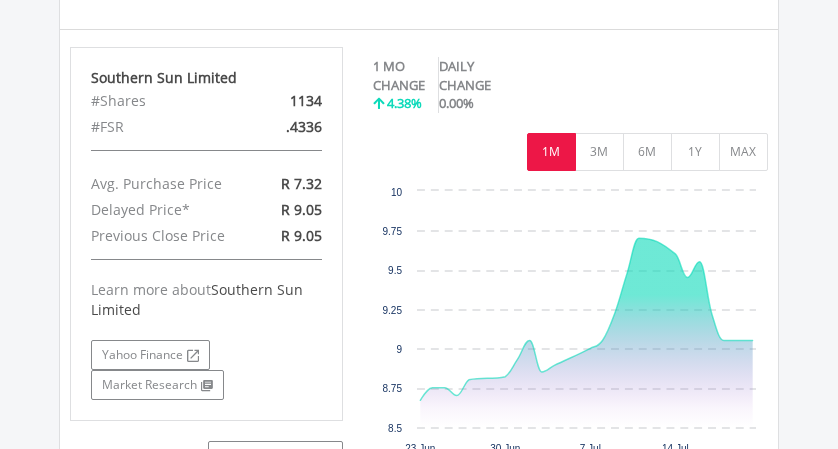 scroll, scrollTop: 5676, scrollLeft: 0, axis: vertical 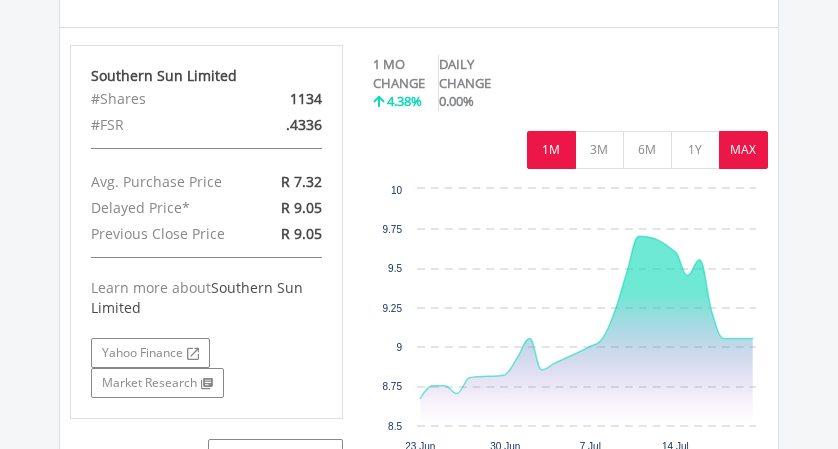 click on "MAX" at bounding box center [743, 150] 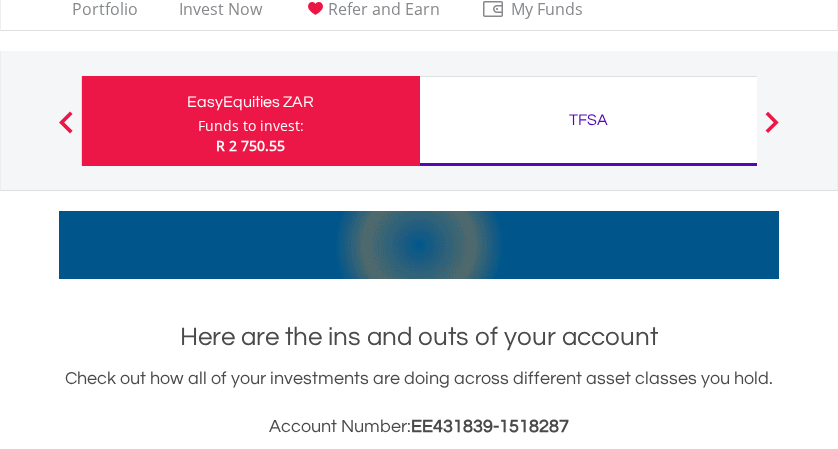 scroll, scrollTop: 0, scrollLeft: 0, axis: both 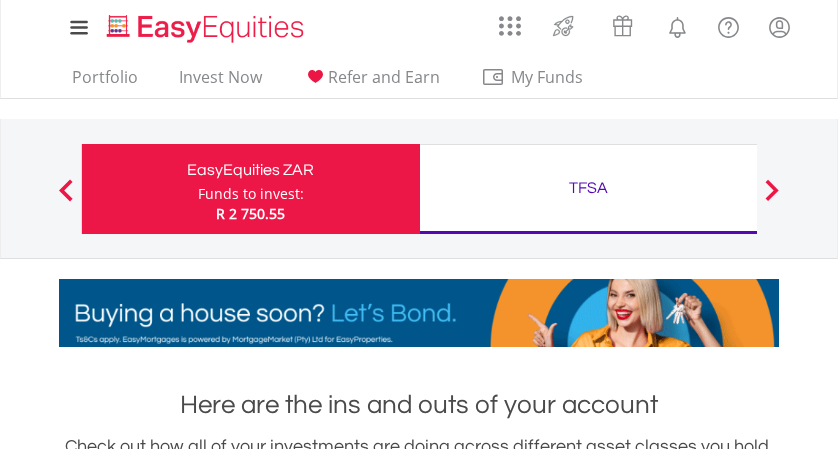 click 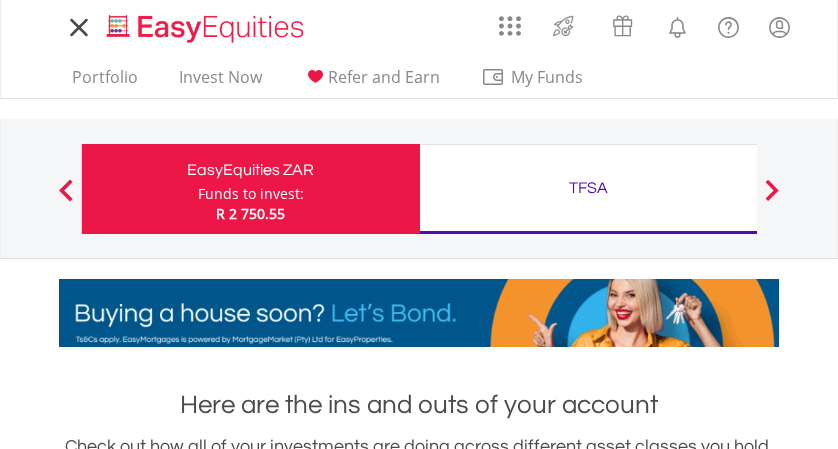 click 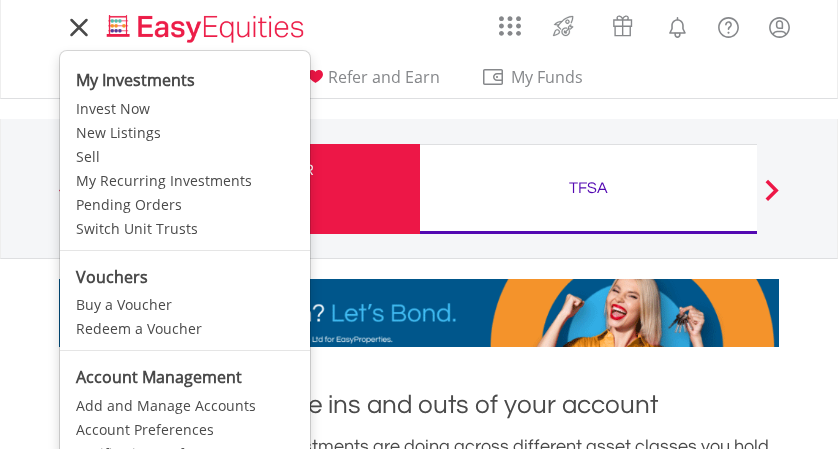 click on "My Recurring Investments" at bounding box center (185, 181) 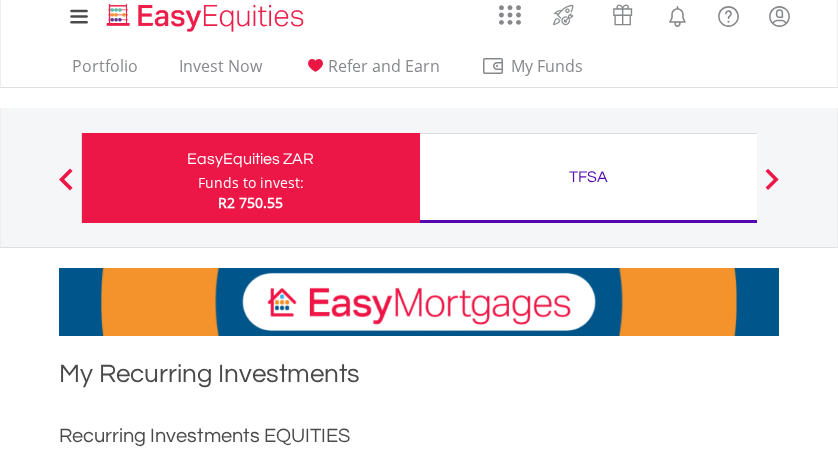 scroll, scrollTop: 0, scrollLeft: 0, axis: both 